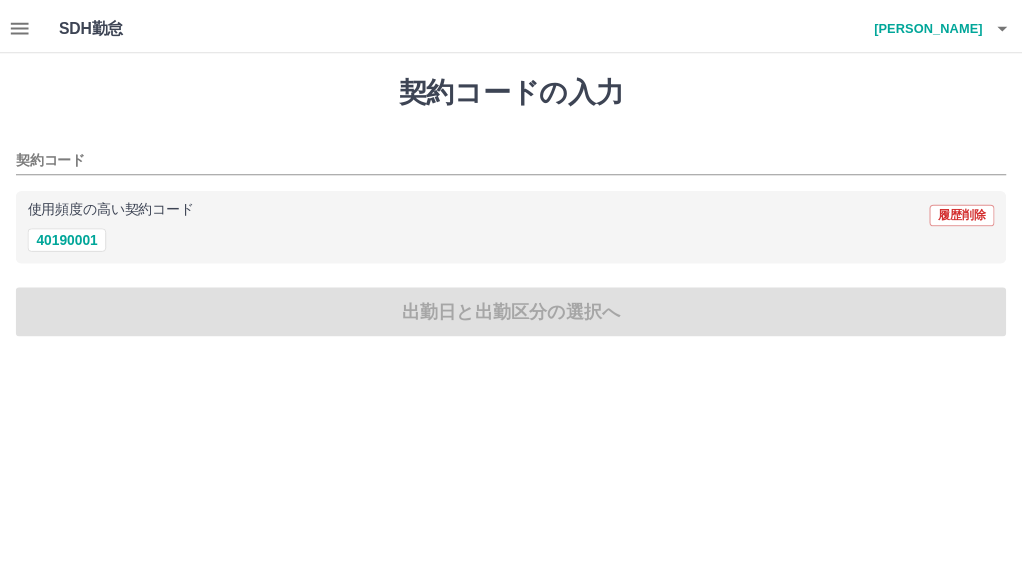 scroll, scrollTop: 0, scrollLeft: 0, axis: both 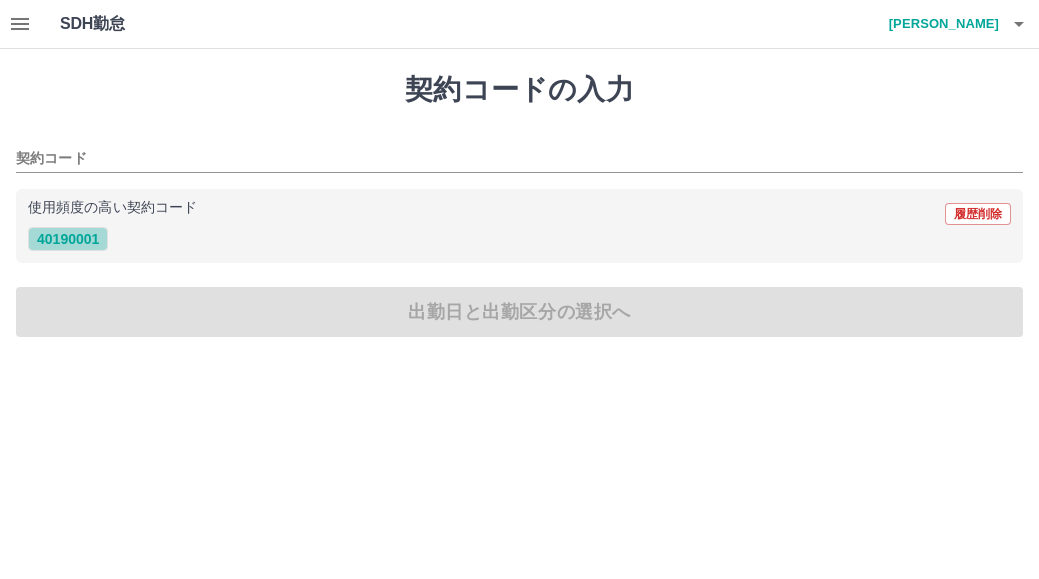 click on "40190001" at bounding box center [68, 239] 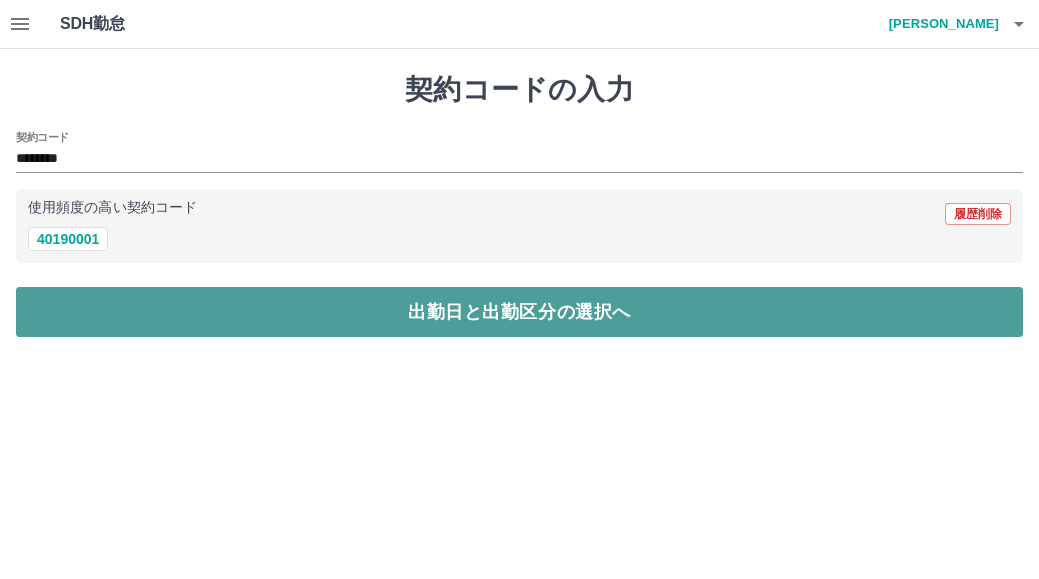 click on "出勤日と出勤区分の選択へ" at bounding box center (519, 312) 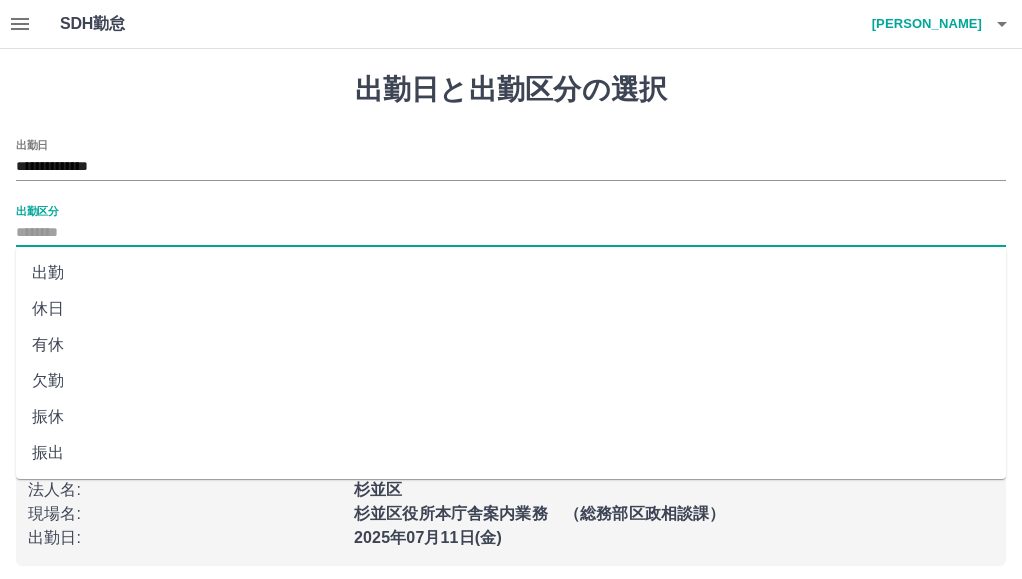 click on "出勤区分" at bounding box center [511, 233] 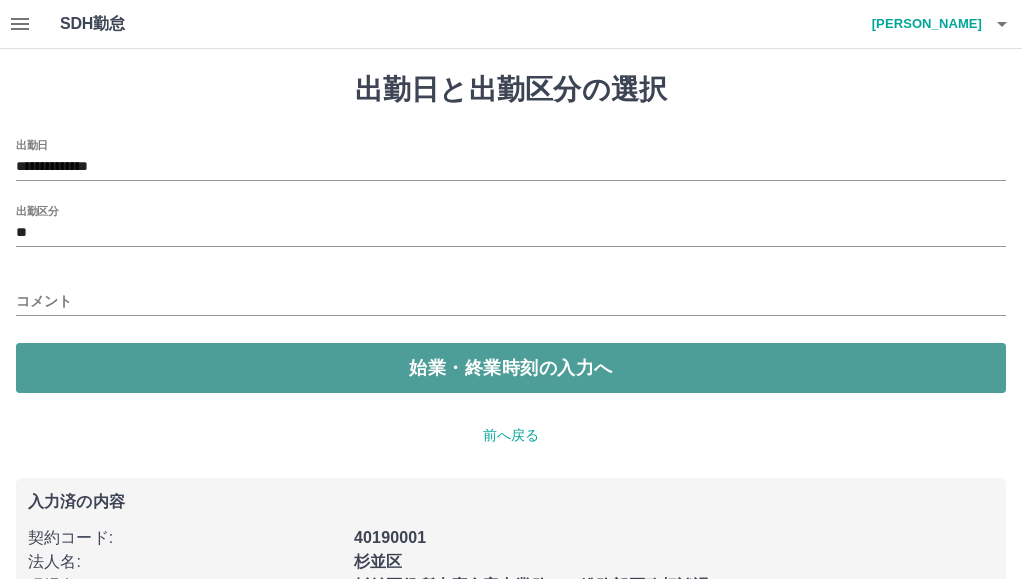 click on "始業・終業時刻の入力へ" at bounding box center [511, 368] 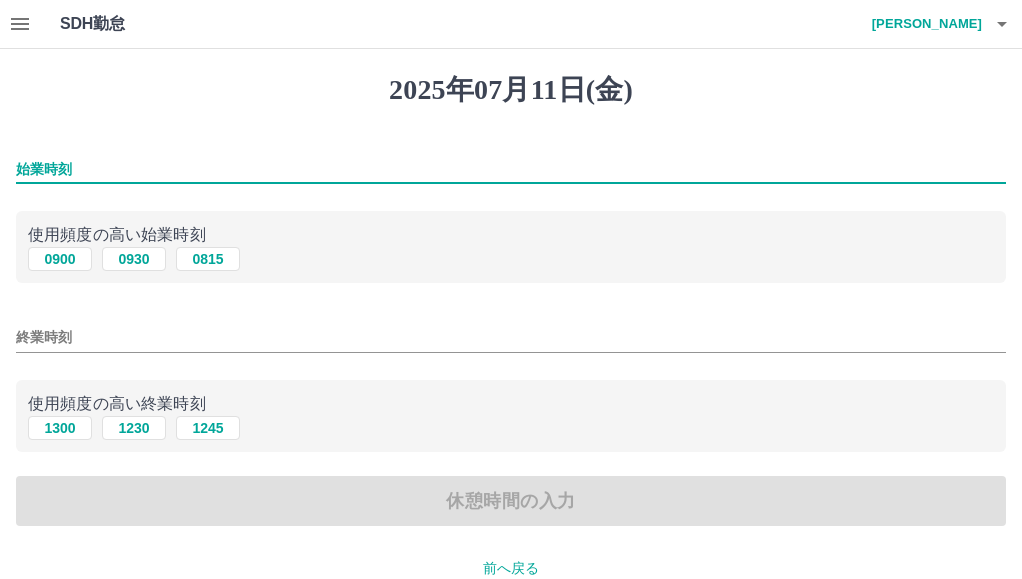 click on "始業時刻" at bounding box center [511, 169] 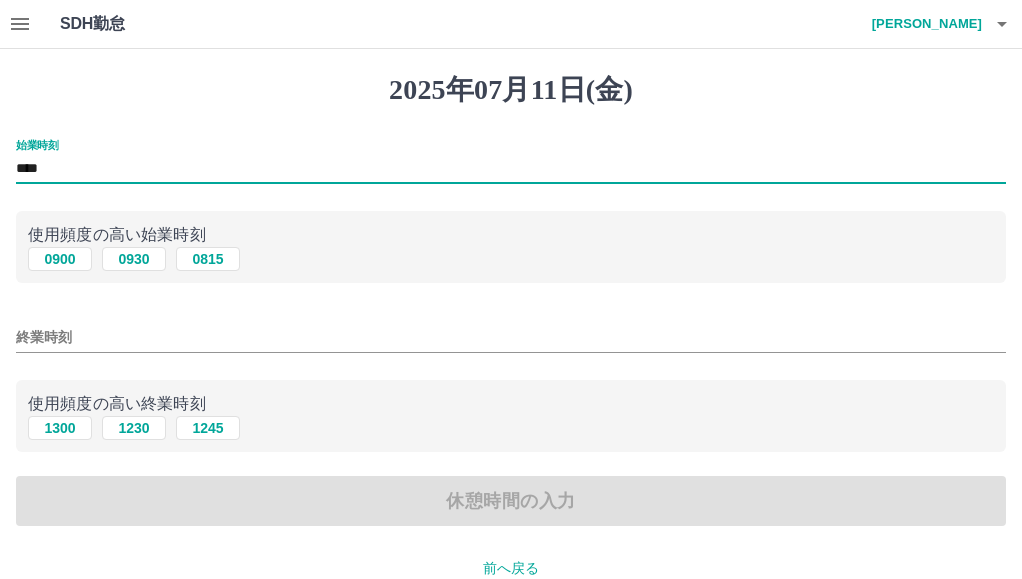 click on "終業時刻" at bounding box center [511, 337] 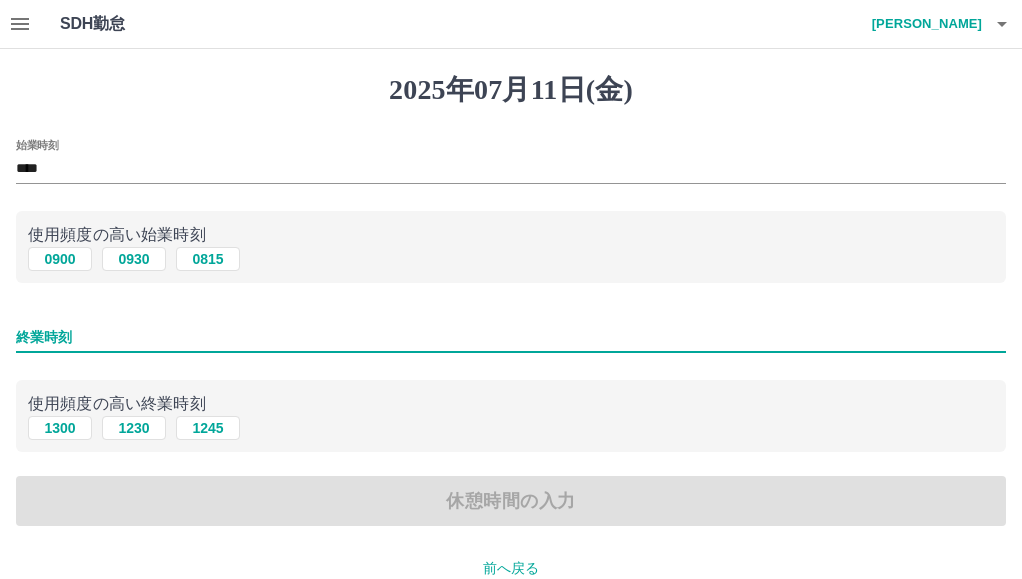 type on "****" 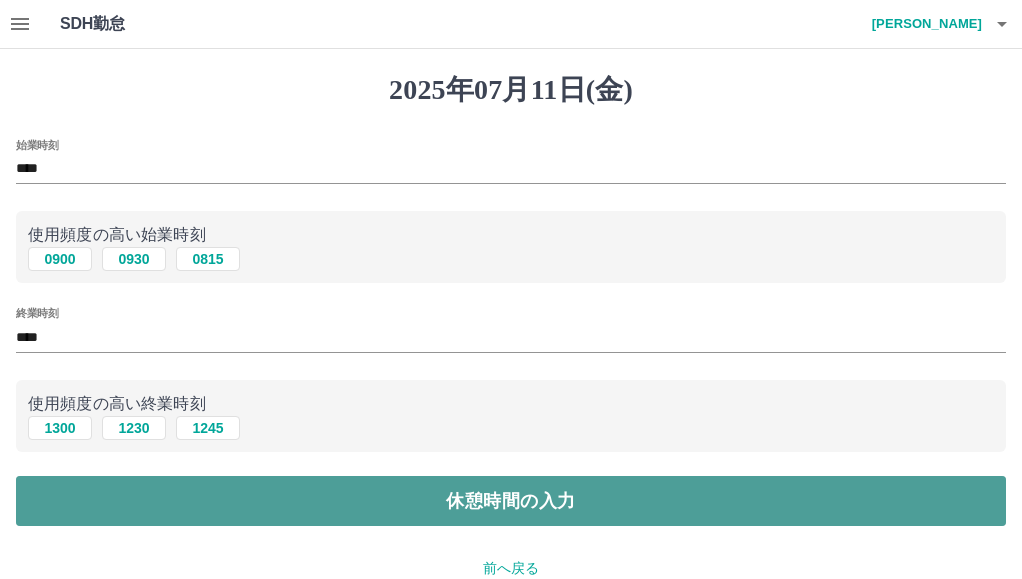 click on "休憩時間の入力" at bounding box center (511, 501) 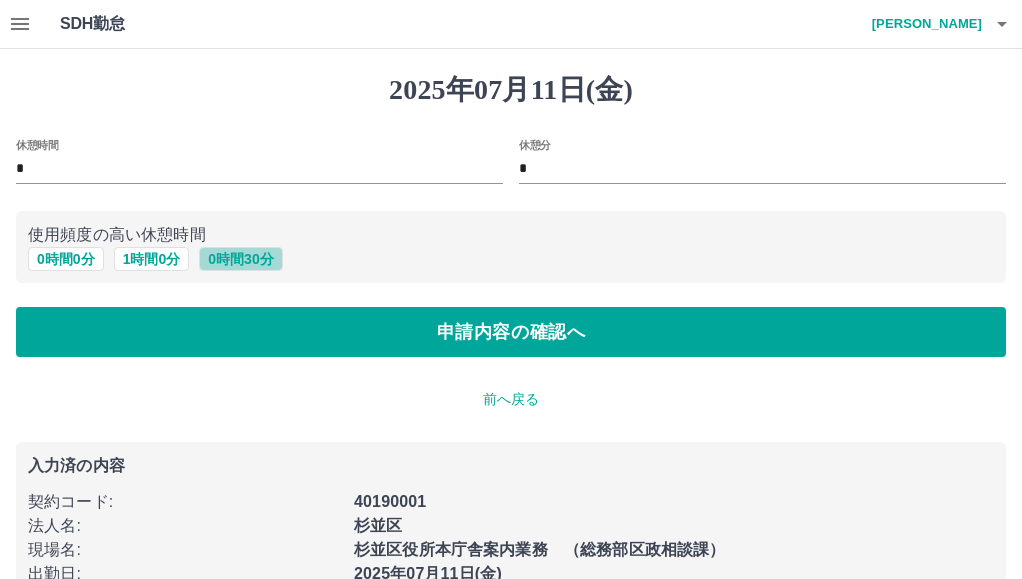click on "0 時間 30 分" at bounding box center (240, 259) 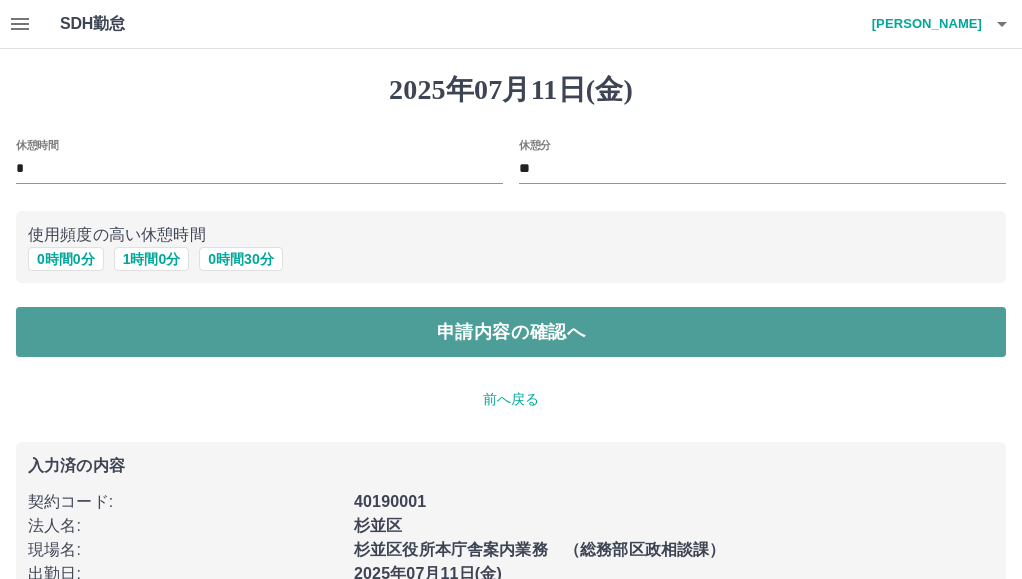 click on "申請内容の確認へ" at bounding box center [511, 332] 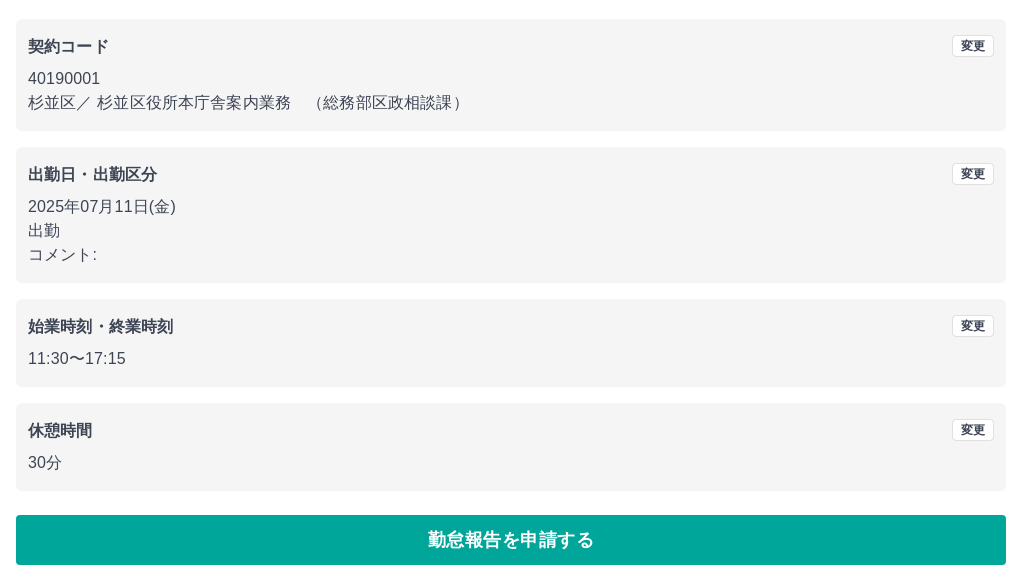 scroll, scrollTop: 170, scrollLeft: 0, axis: vertical 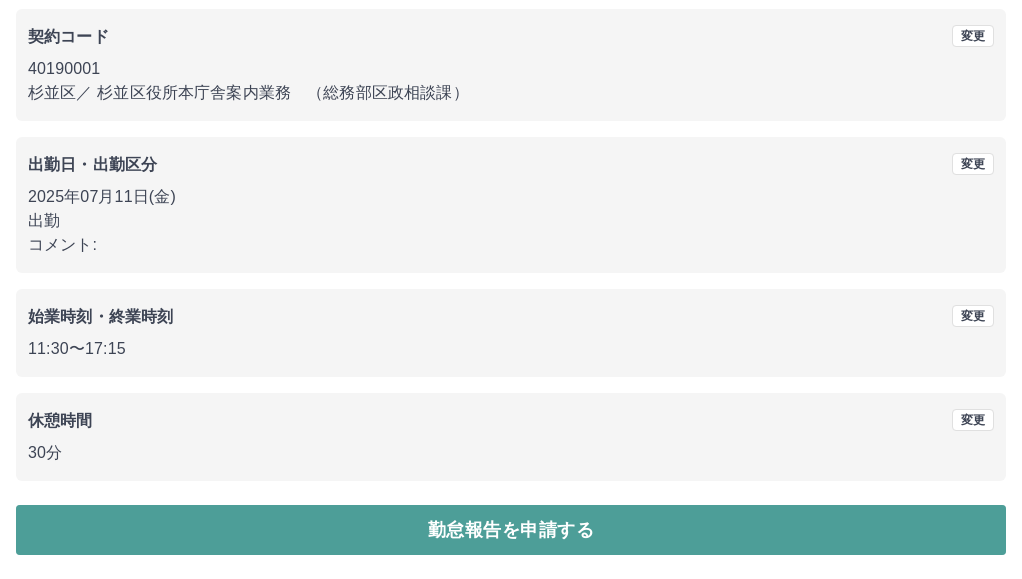 click on "勤怠報告を申請する" at bounding box center (511, 530) 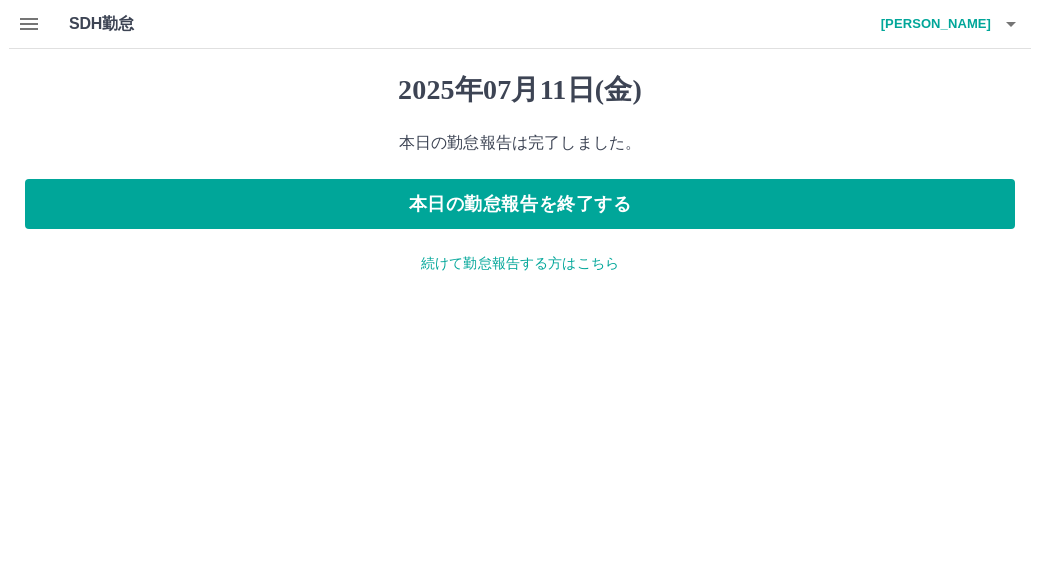 scroll, scrollTop: 0, scrollLeft: 0, axis: both 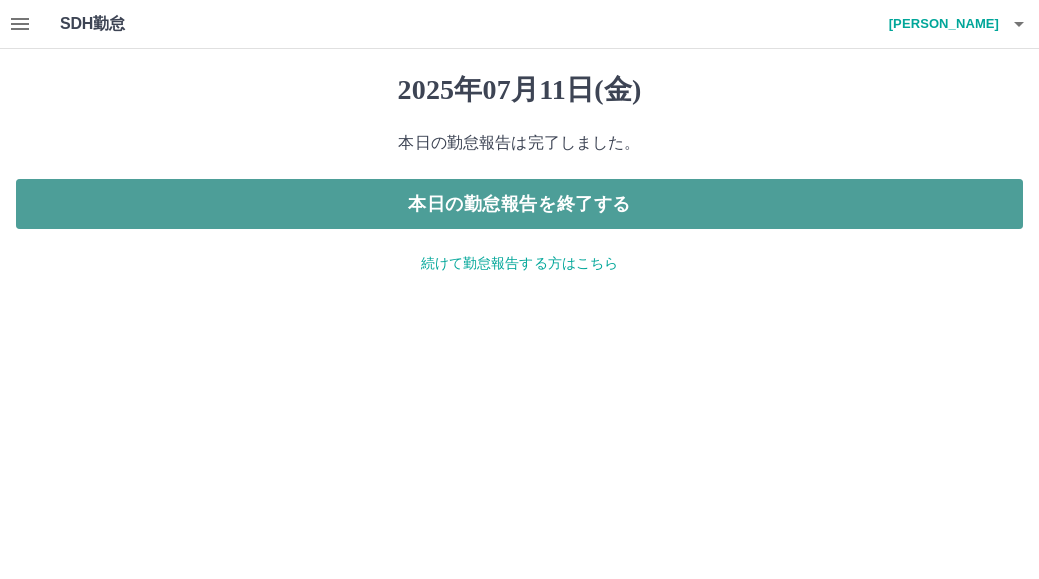 click on "本日の勤怠報告を終了する" at bounding box center [519, 204] 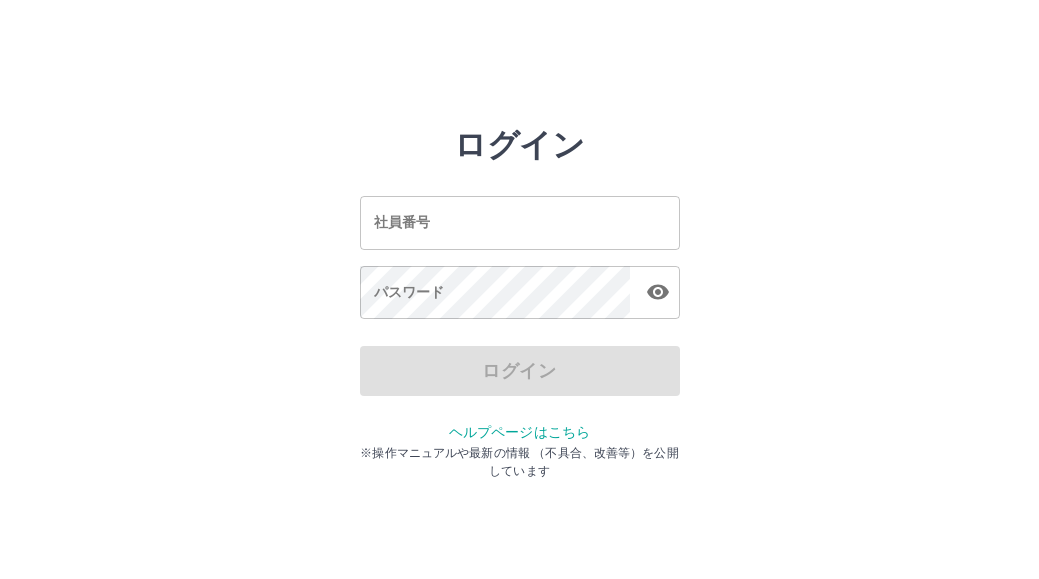 scroll, scrollTop: 0, scrollLeft: 0, axis: both 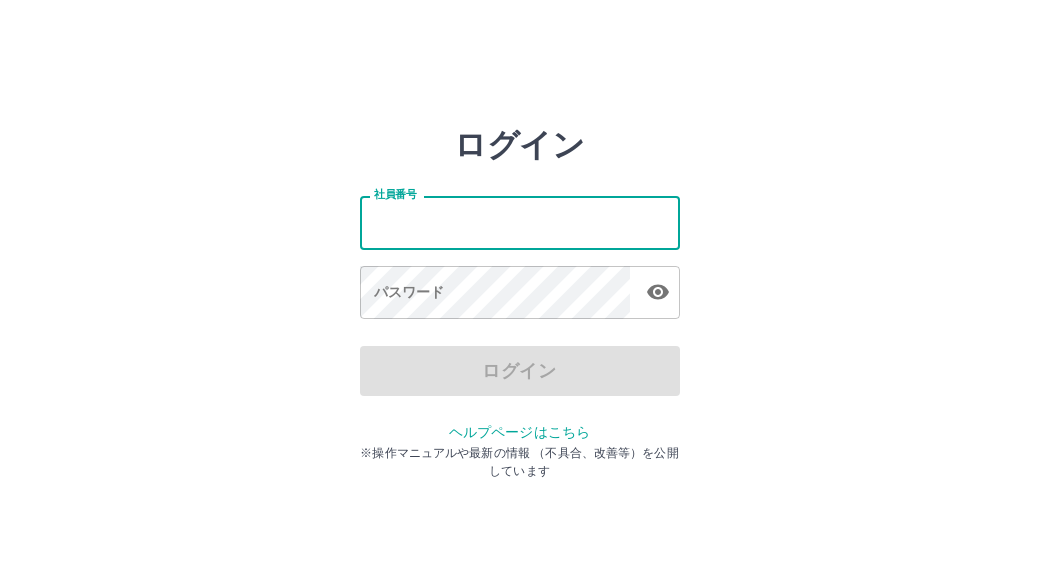 drag, startPoint x: 0, startPoint y: 0, endPoint x: 454, endPoint y: 218, distance: 503.62683 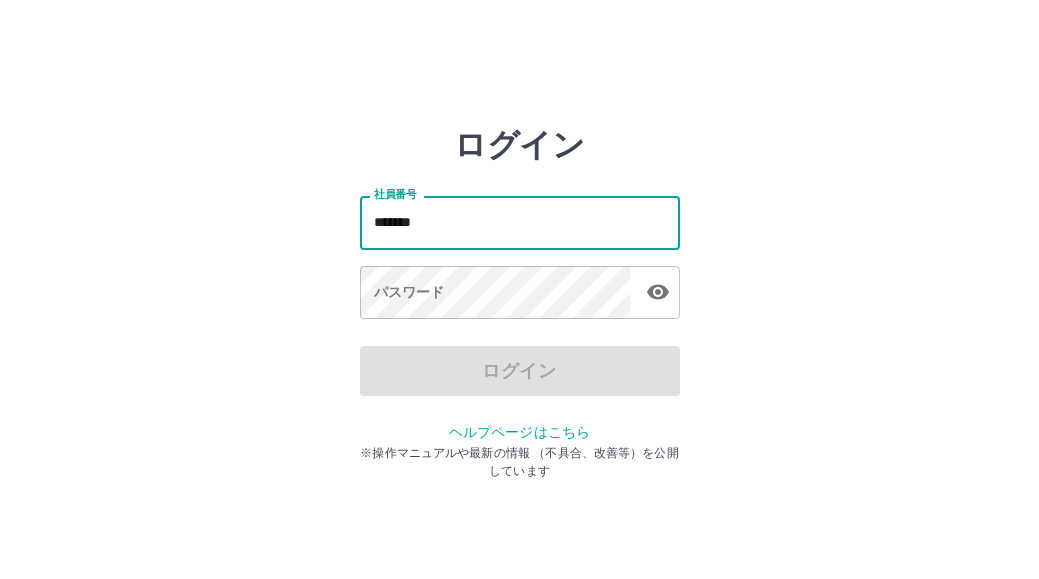 type on "*******" 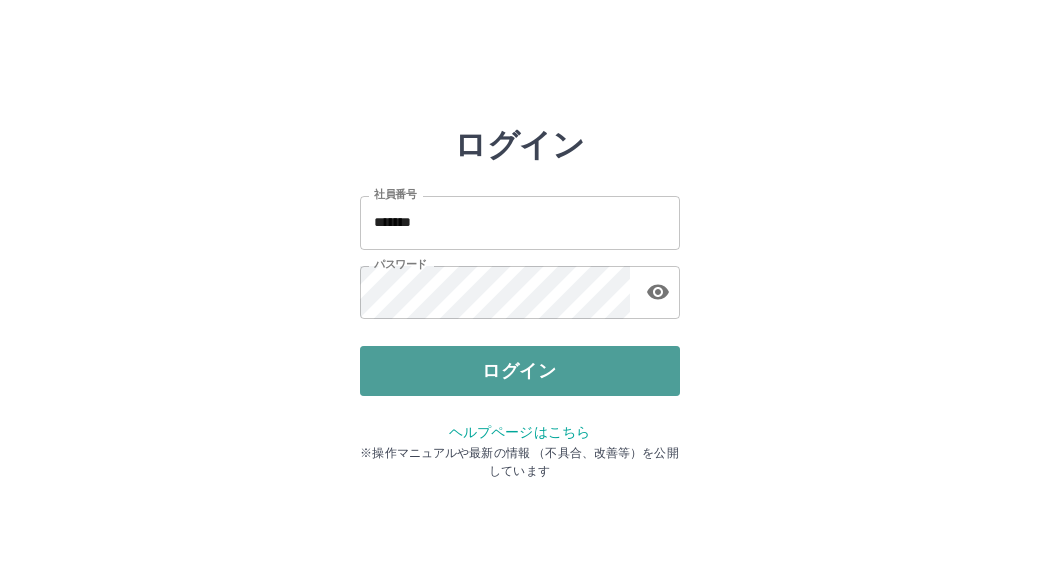 click on "ログイン" at bounding box center (520, 371) 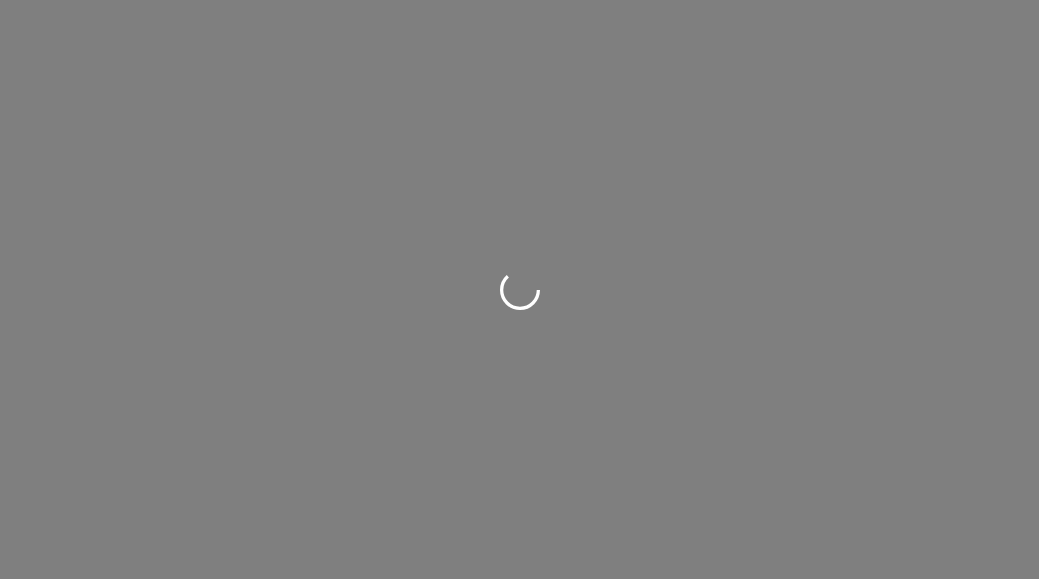 scroll, scrollTop: 0, scrollLeft: 0, axis: both 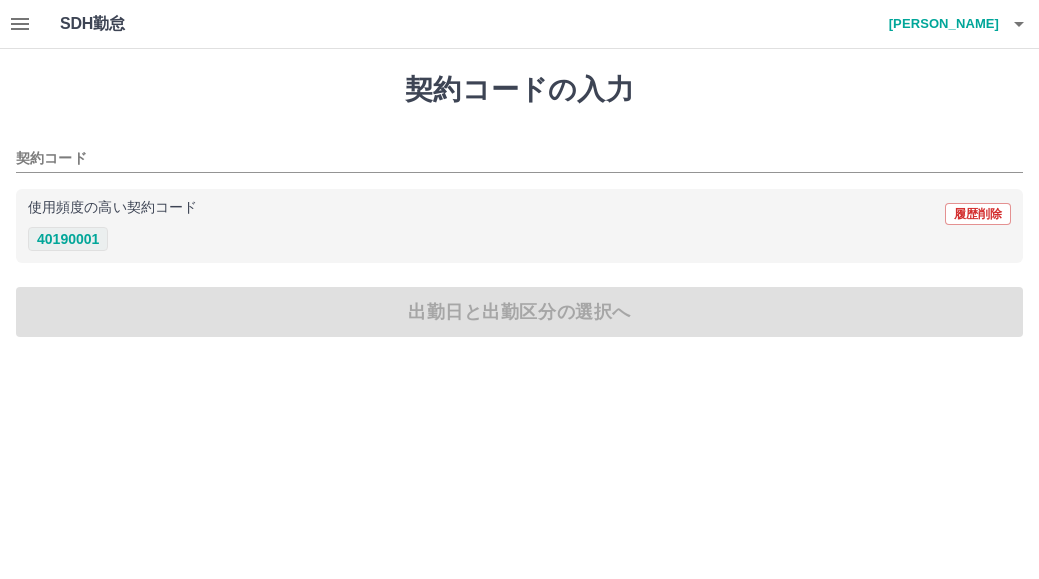 click on "40190001" at bounding box center (68, 239) 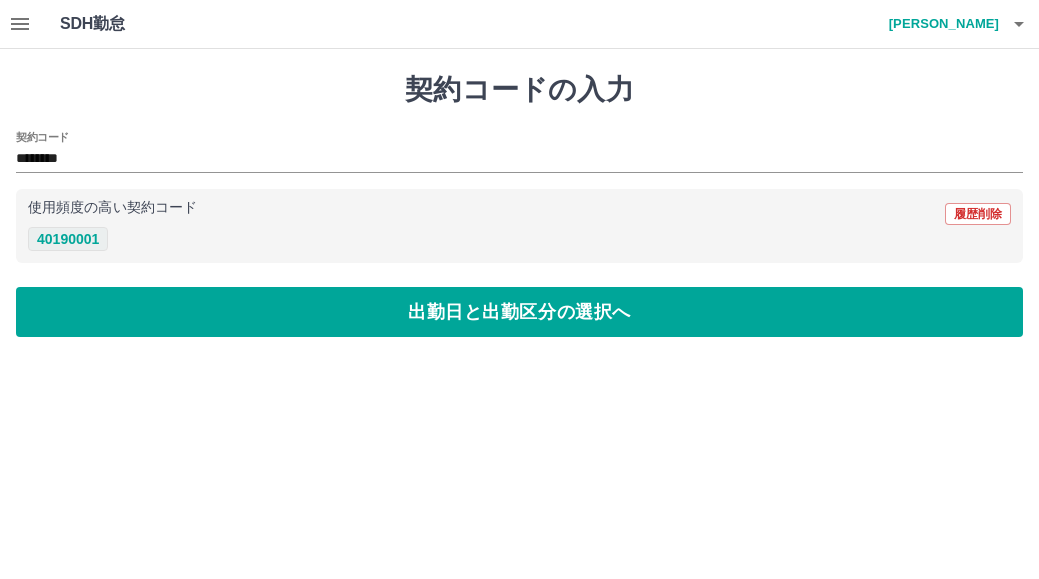 type on "********" 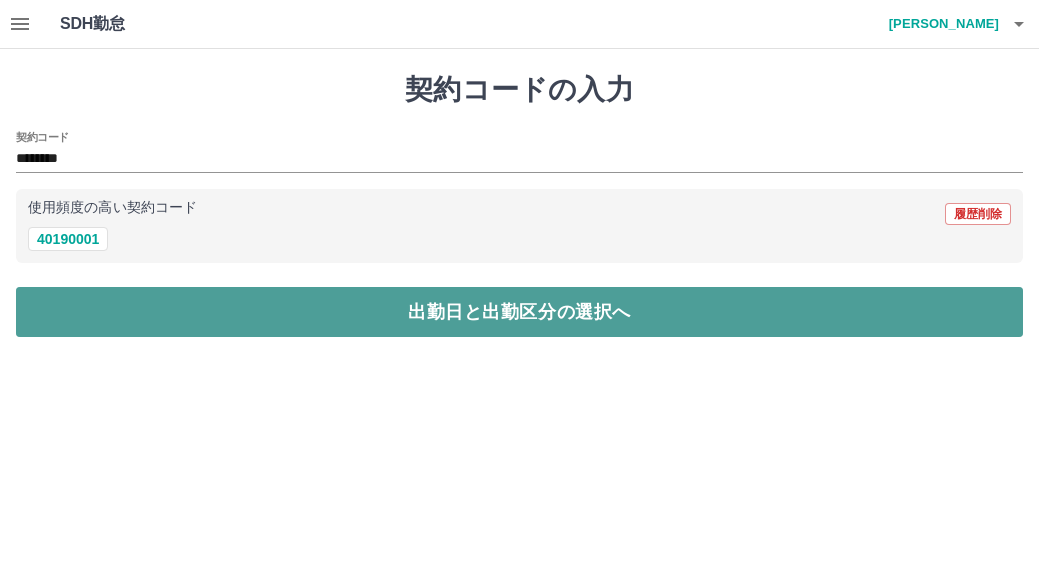 click on "出勤日と出勤区分の選択へ" at bounding box center (519, 312) 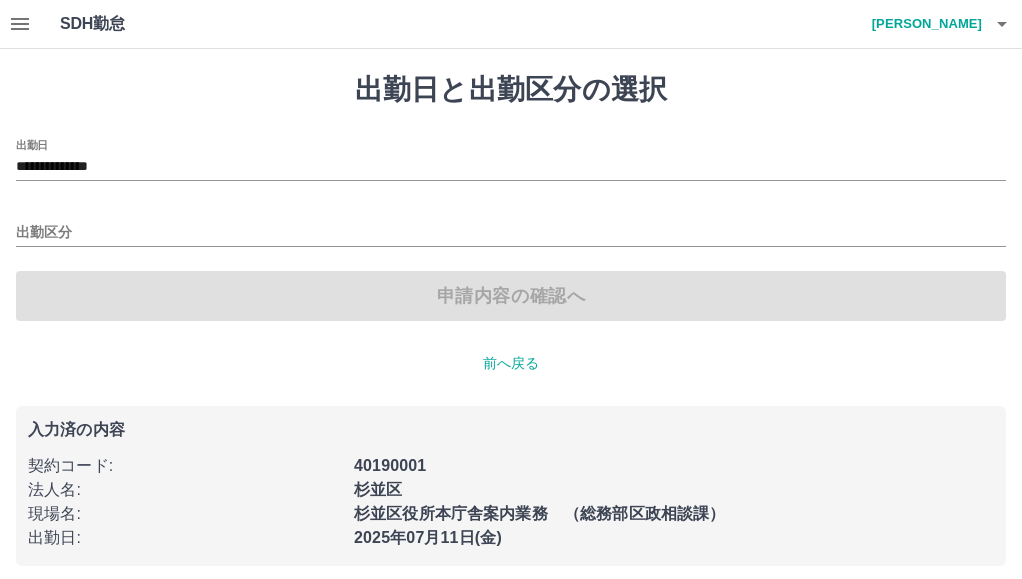 click on "出勤日" at bounding box center (32, 144) 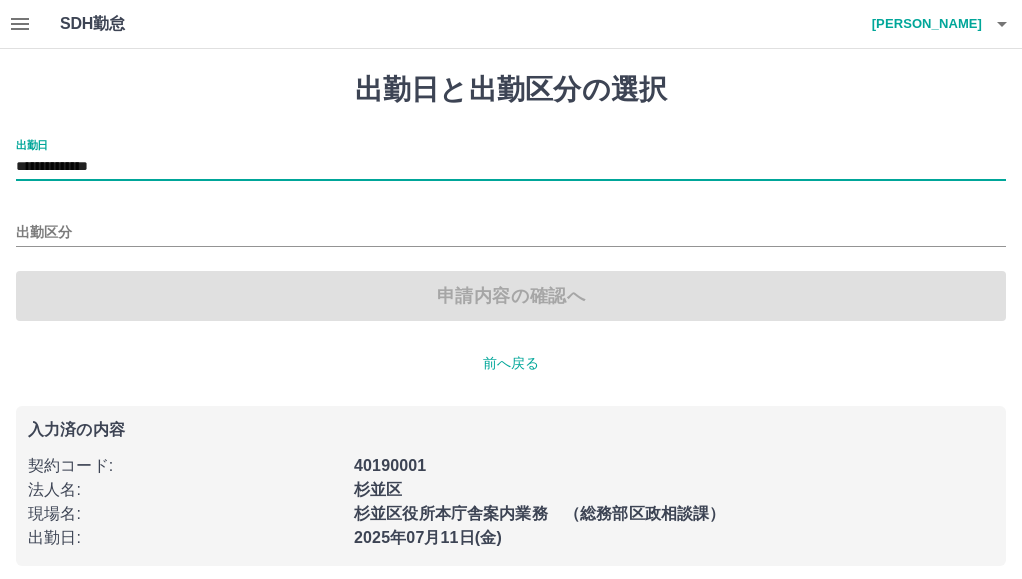 click on "出勤日" at bounding box center [32, 144] 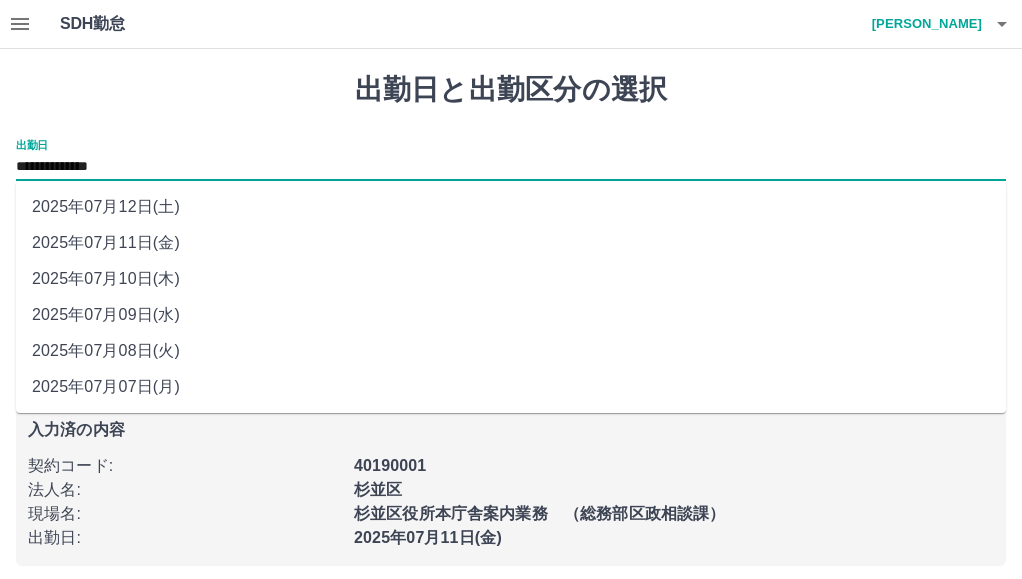 click on "2025年07月08日(火)" at bounding box center [511, 351] 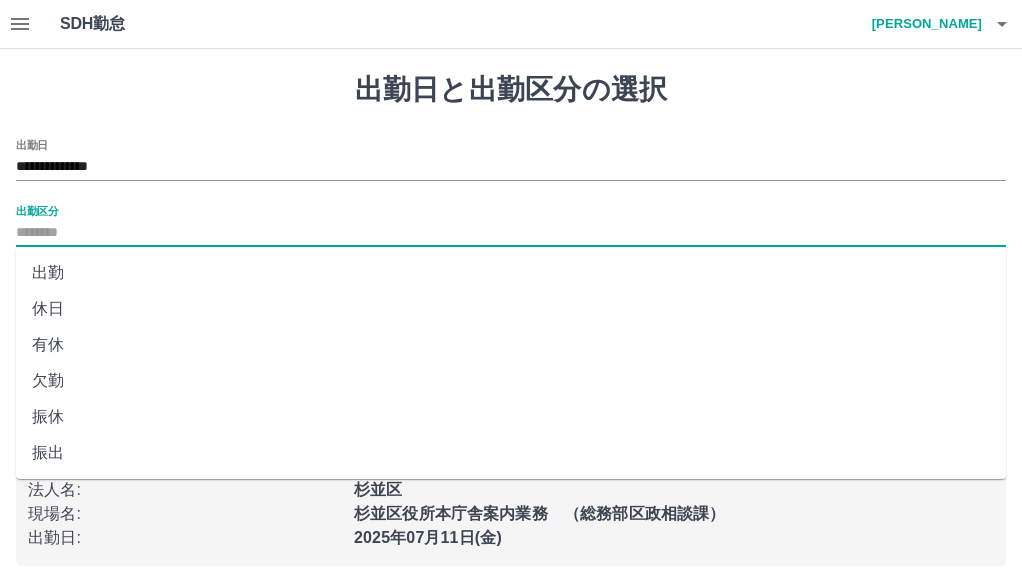 click on "出勤区分" at bounding box center (511, 233) 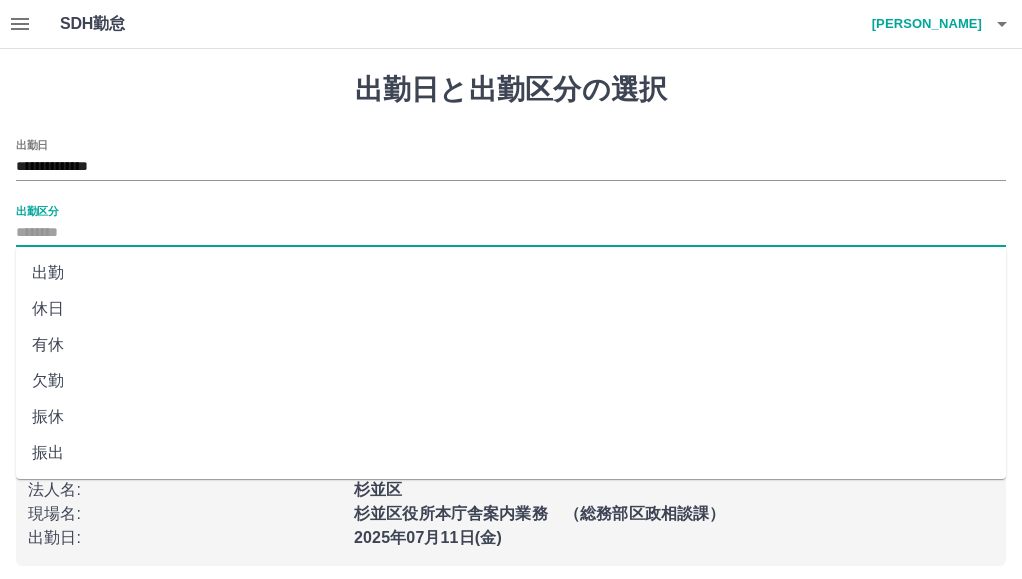 click on "有休" at bounding box center (511, 345) 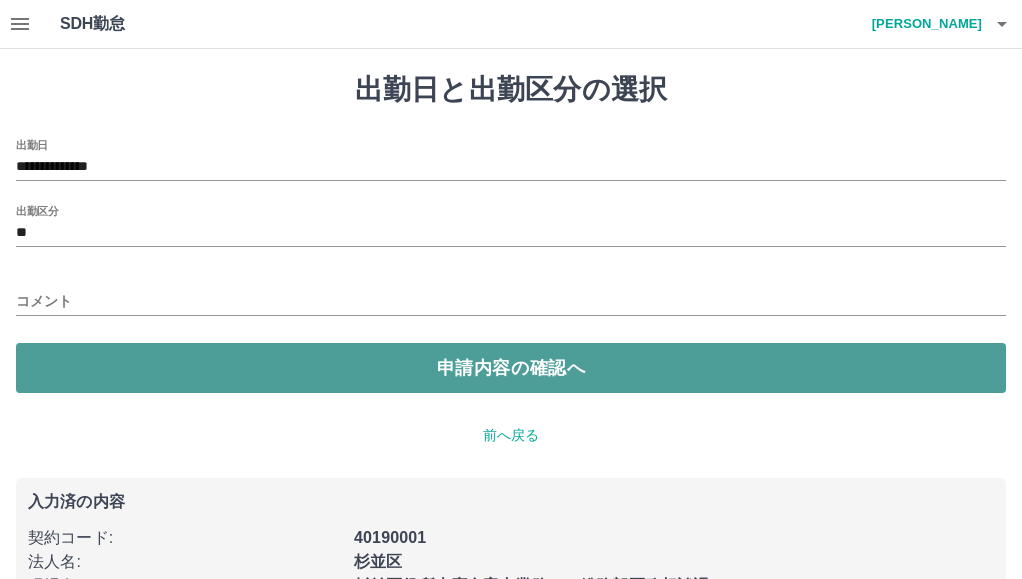 click on "申請内容の確認へ" at bounding box center (511, 368) 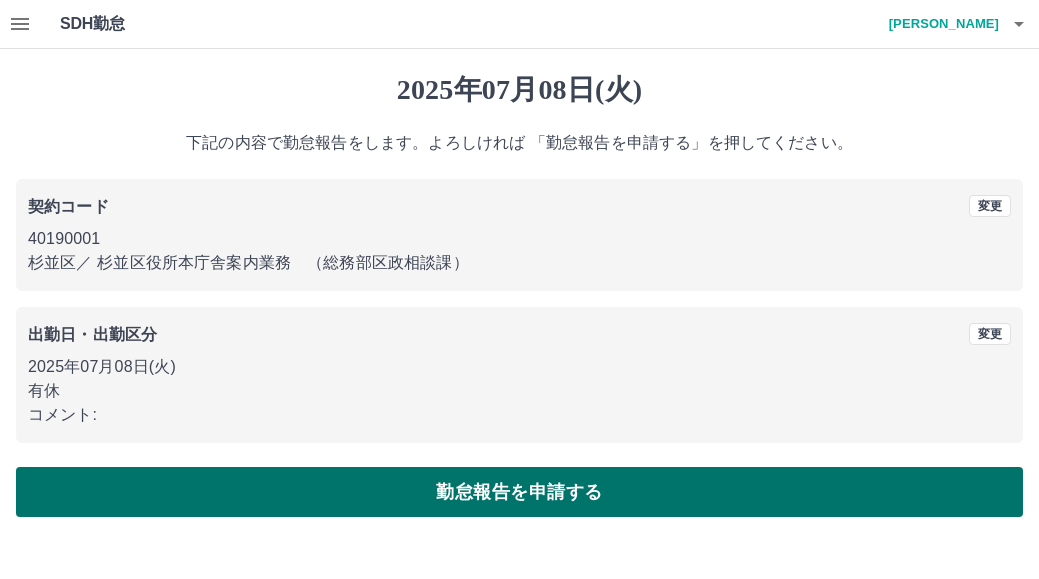 click on "勤怠報告を申請する" at bounding box center [519, 492] 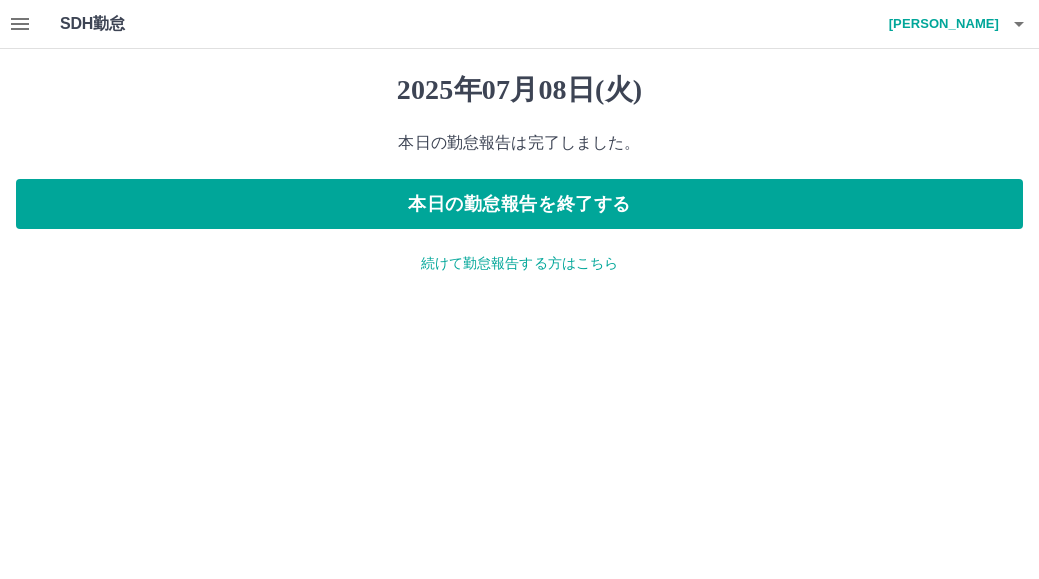 click on "続けて勤怠報告する方はこちら" at bounding box center [519, 263] 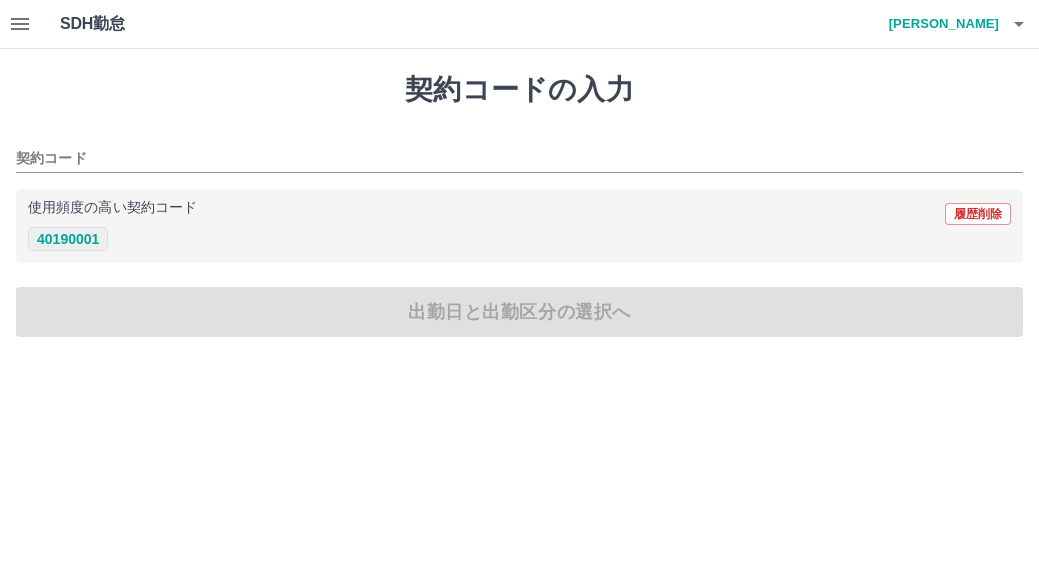 click on "40190001" at bounding box center (68, 239) 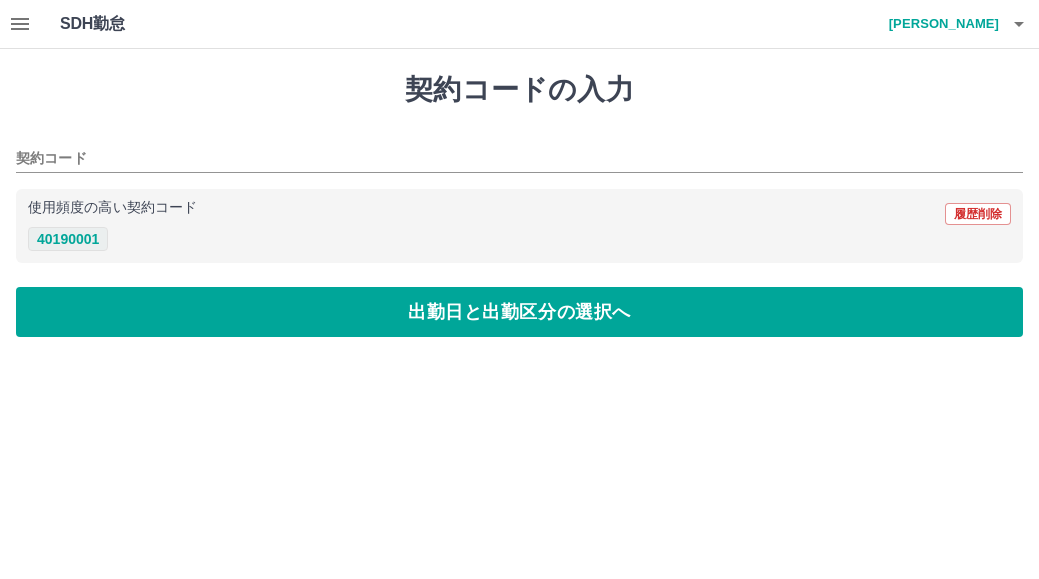 type on "********" 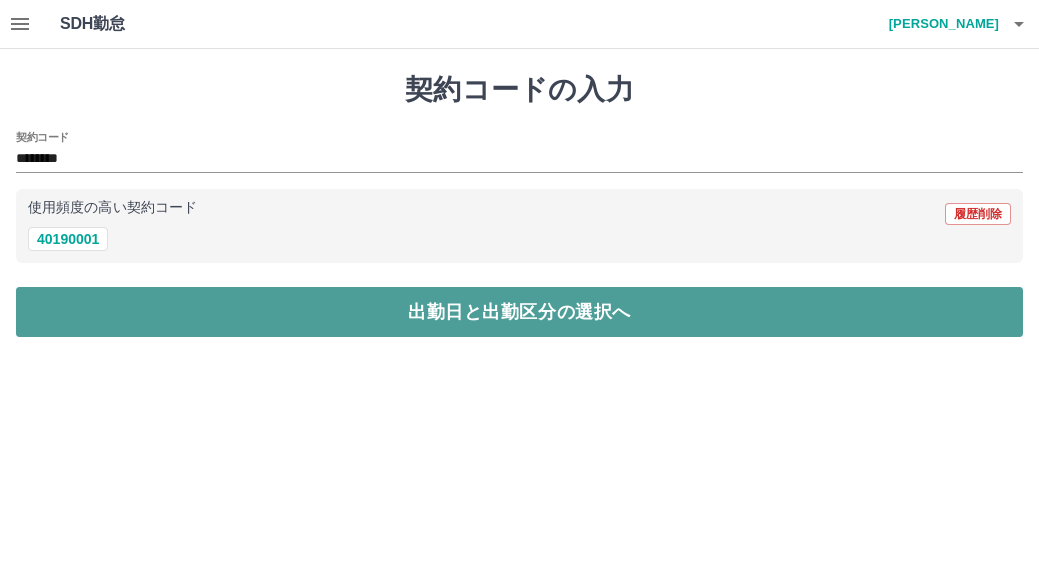 click on "出勤日と出勤区分の選択へ" at bounding box center (519, 312) 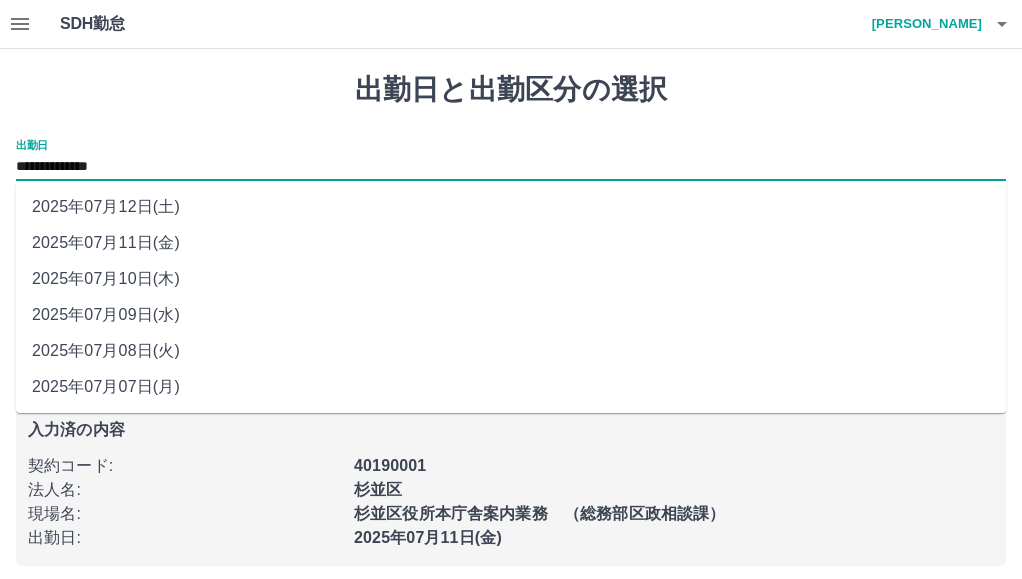 click on "**********" at bounding box center (511, 167) 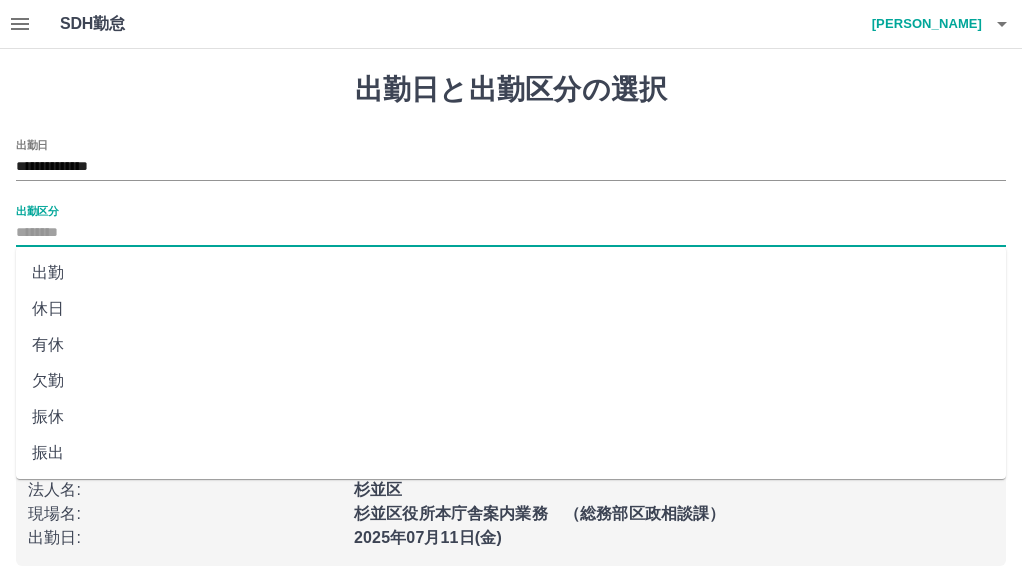 click on "出勤区分" at bounding box center (511, 233) 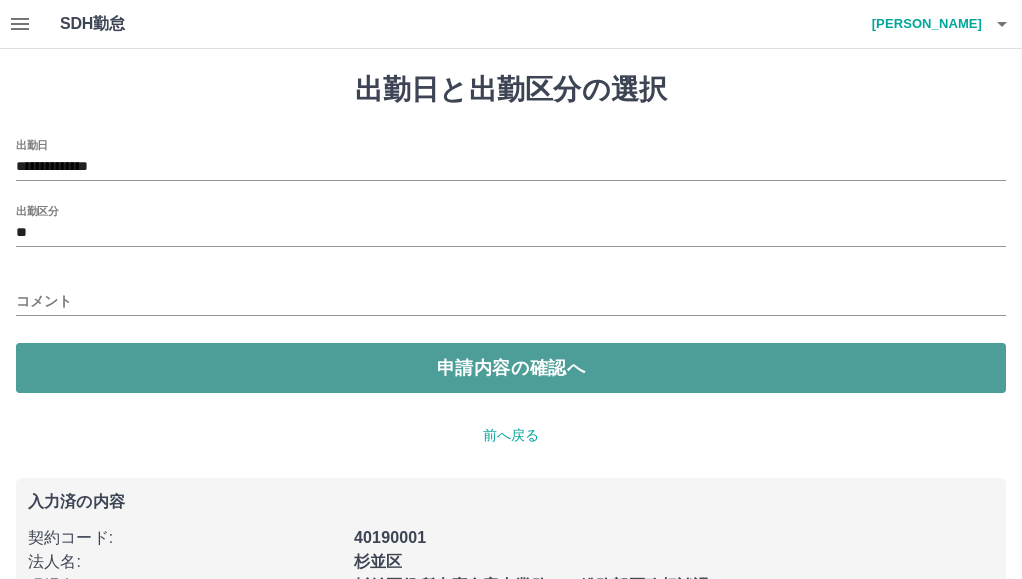 click on "申請内容の確認へ" at bounding box center [511, 368] 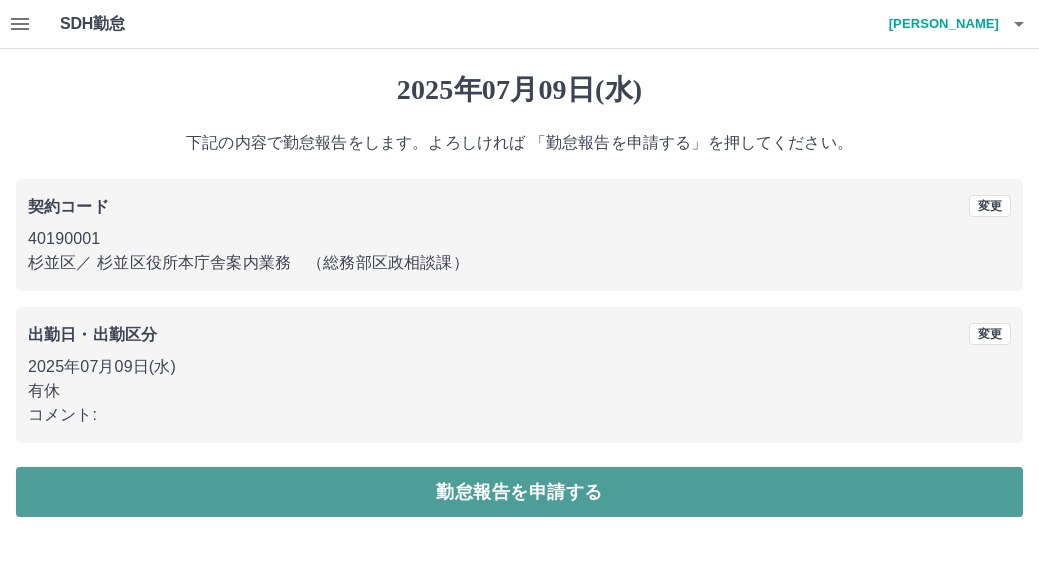 click on "勤怠報告を申請する" at bounding box center (519, 492) 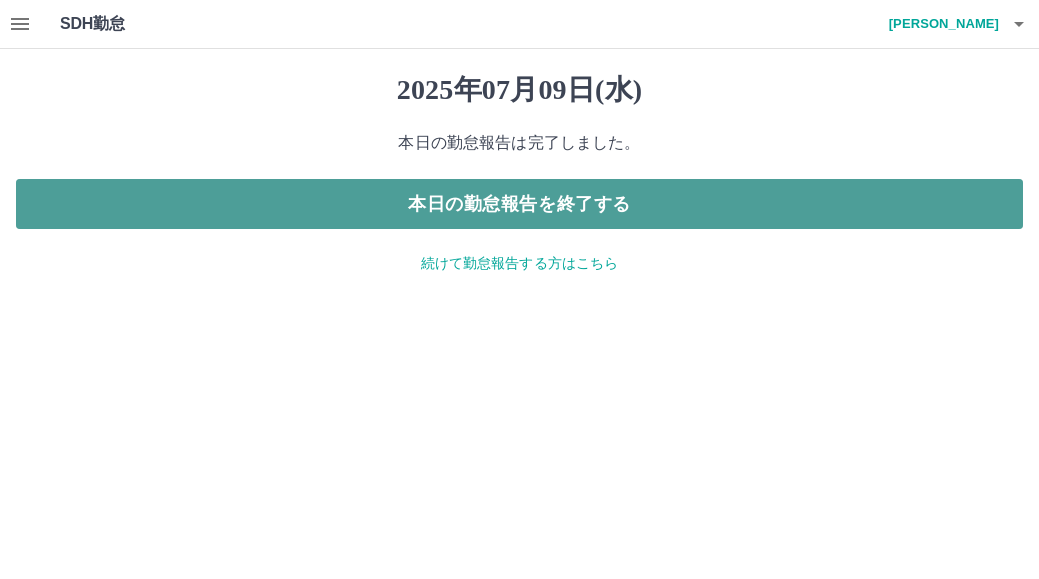 click on "本日の勤怠報告を終了する" at bounding box center [519, 204] 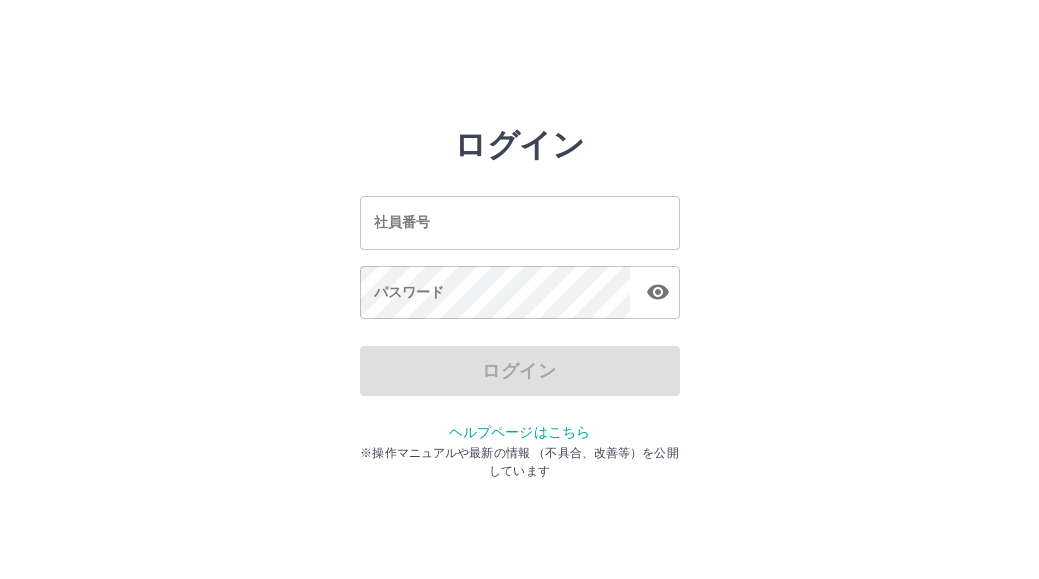 scroll, scrollTop: 0, scrollLeft: 0, axis: both 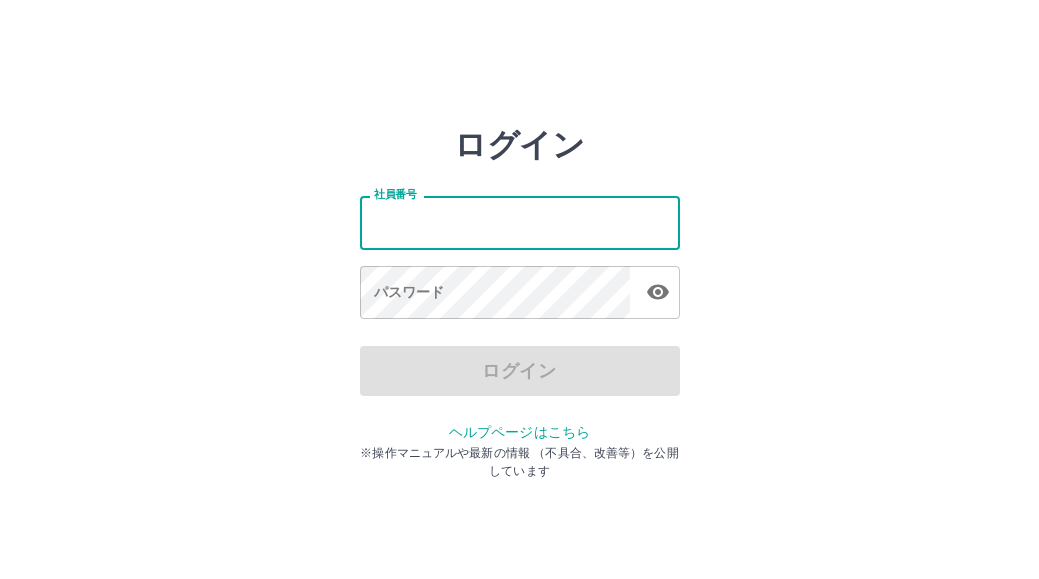 click on "社員番号" at bounding box center [520, 222] 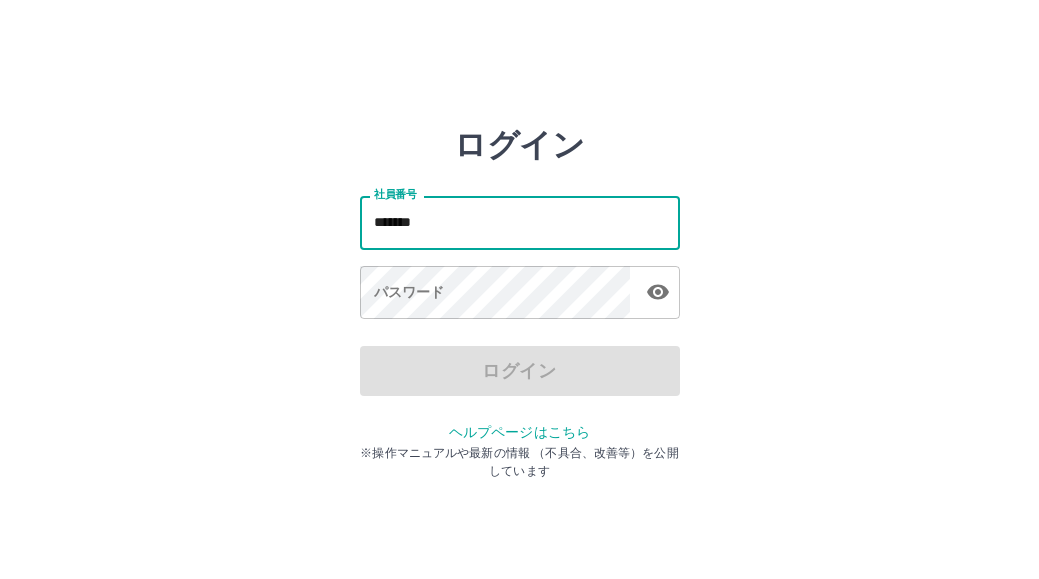 type on "*******" 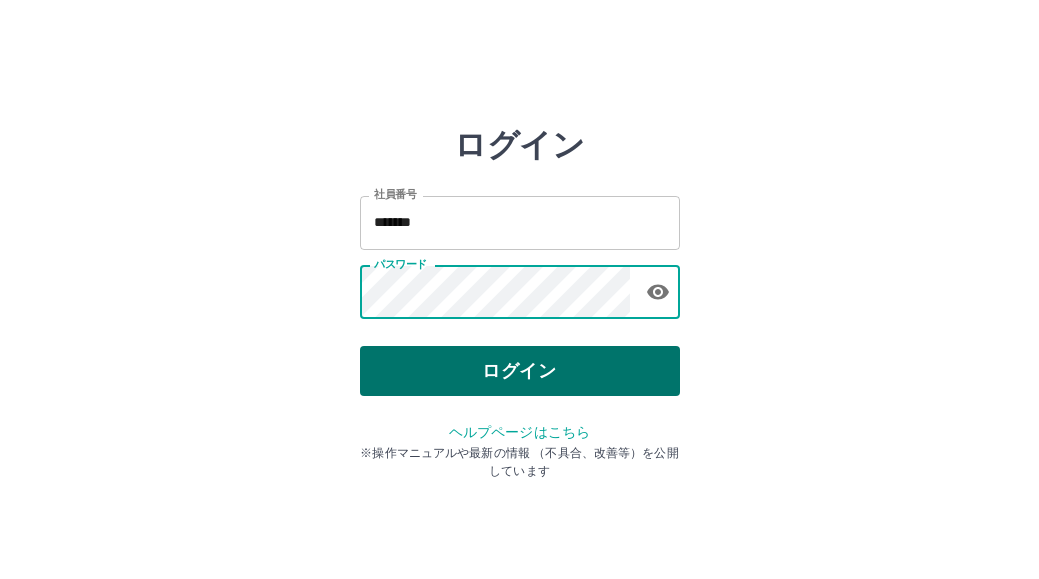 click on "ログイン" at bounding box center [520, 371] 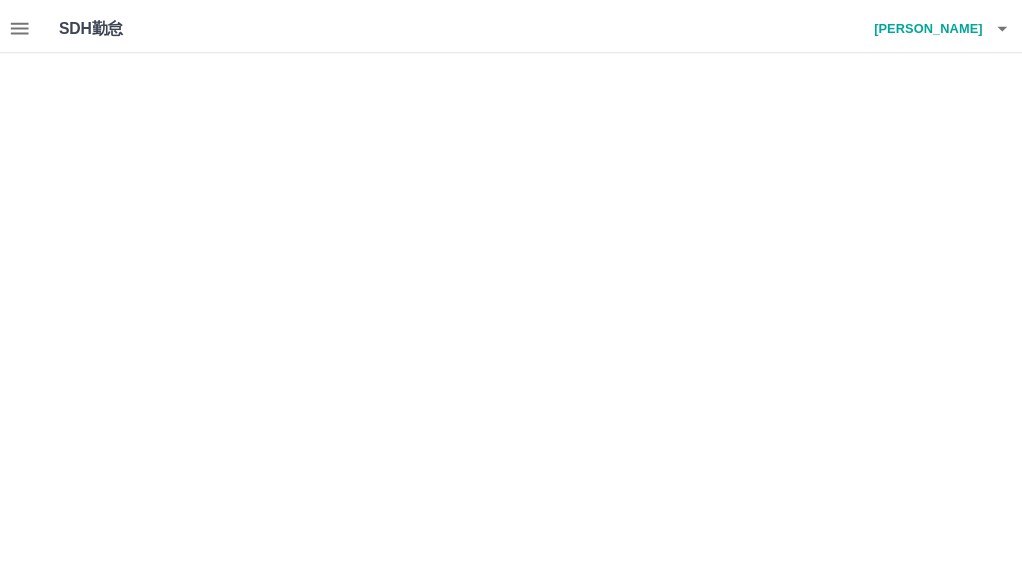 scroll, scrollTop: 0, scrollLeft: 0, axis: both 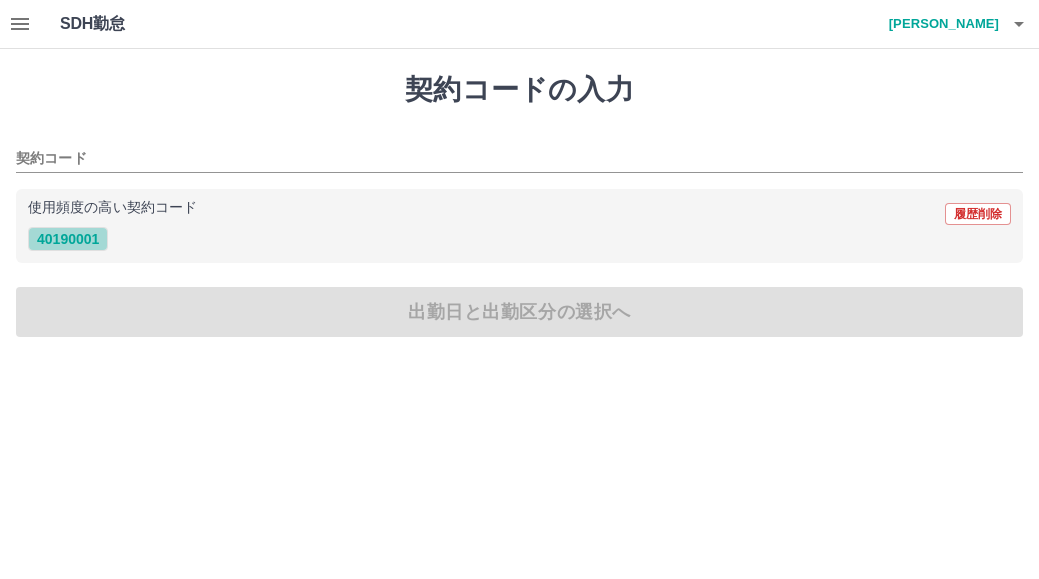 click on "40190001" at bounding box center (68, 239) 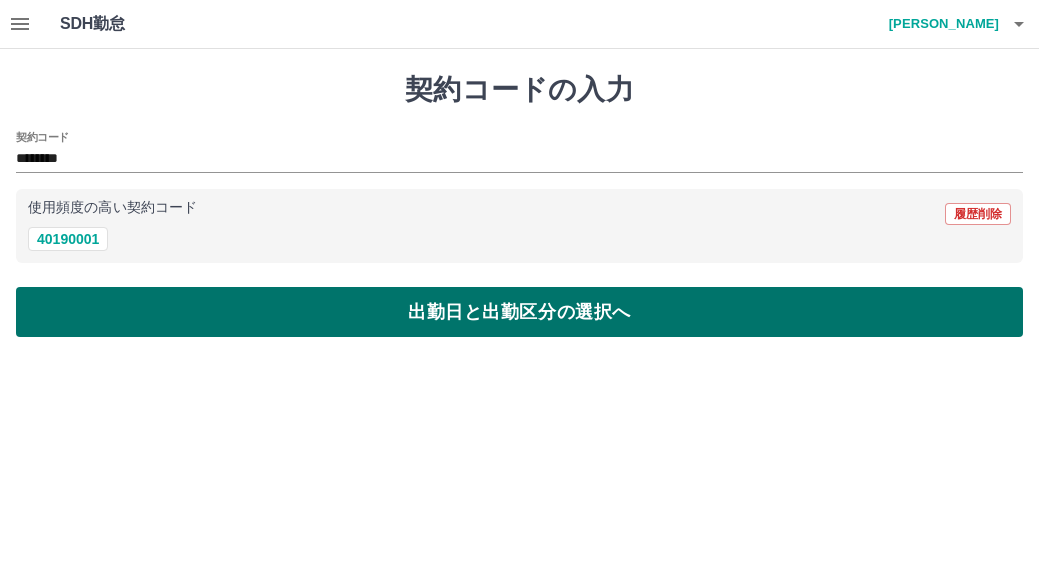 click on "出勤日と出勤区分の選択へ" at bounding box center (519, 312) 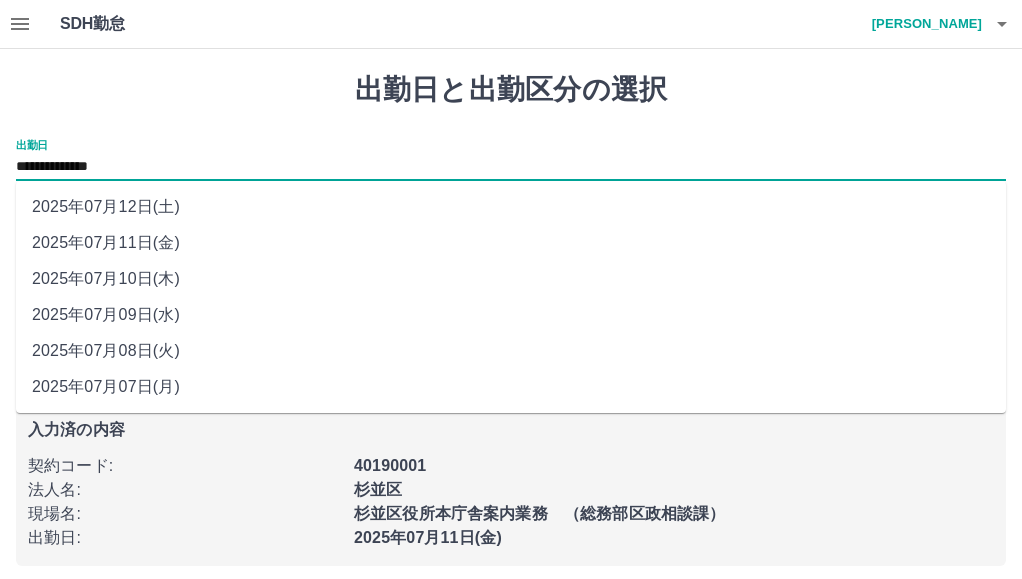 click on "**********" at bounding box center (511, 167) 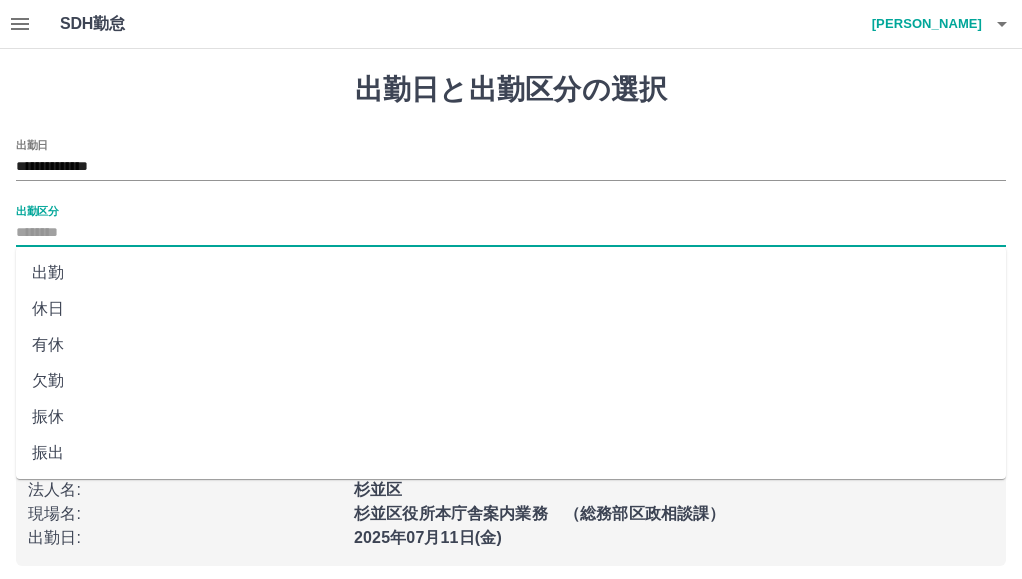 click on "出勤区分" at bounding box center (511, 233) 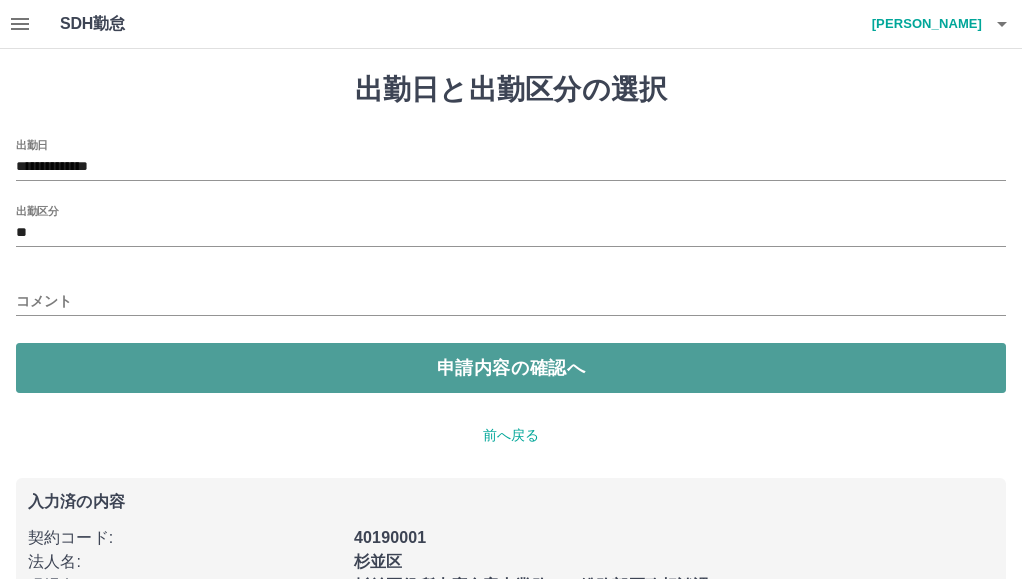 click on "申請内容の確認へ" at bounding box center [511, 368] 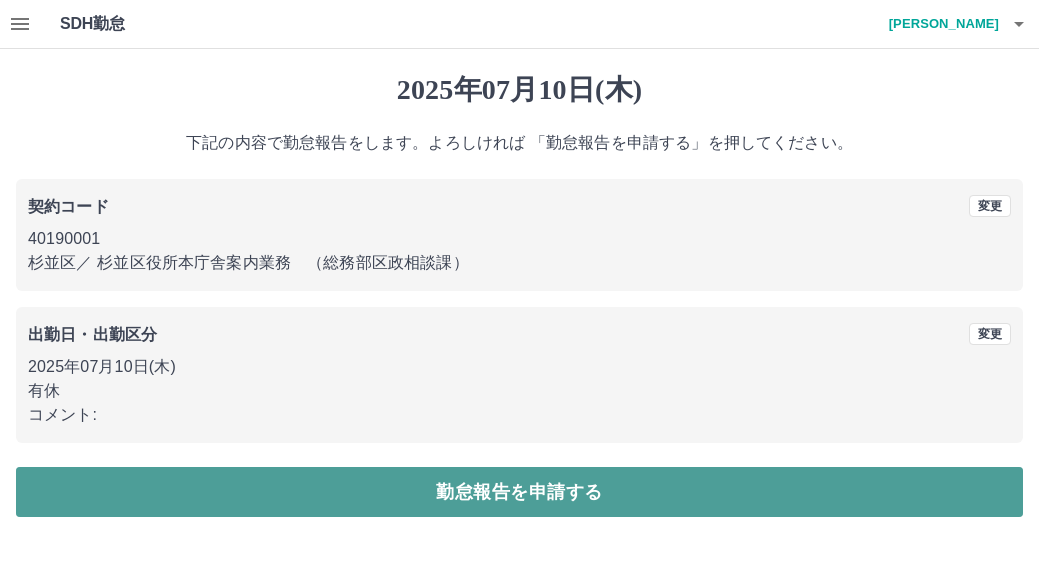 click on "勤怠報告を申請する" at bounding box center (519, 492) 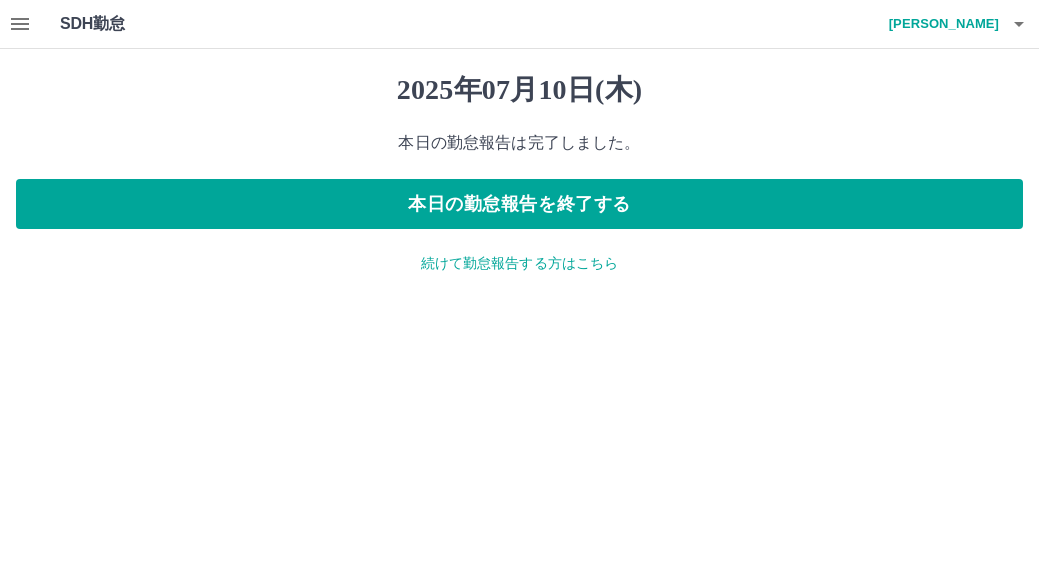 click on "続けて勤怠報告する方はこちら" at bounding box center (519, 263) 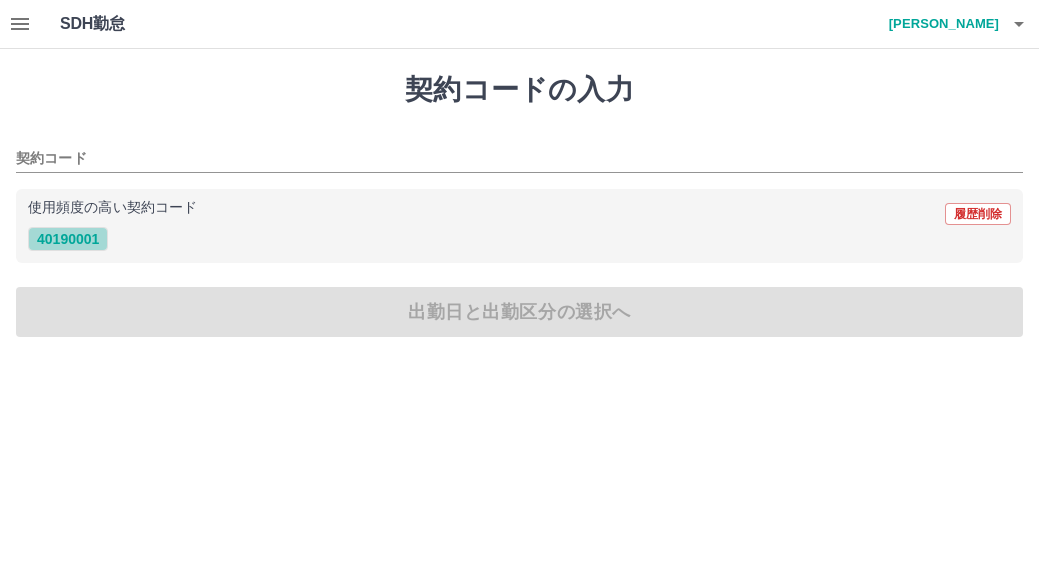 click on "40190001" at bounding box center (68, 239) 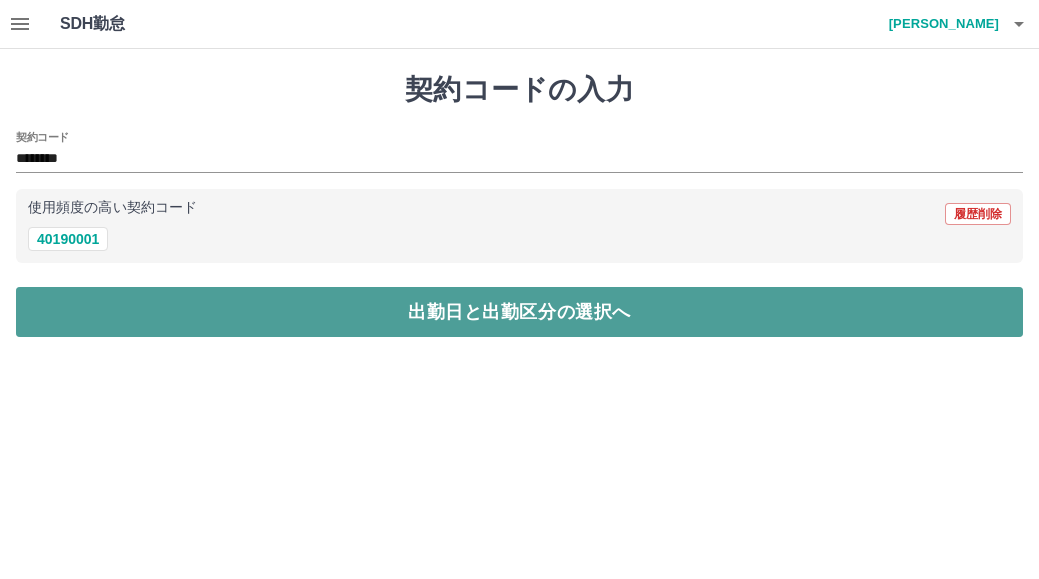 click on "出勤日と出勤区分の選択へ" at bounding box center (519, 312) 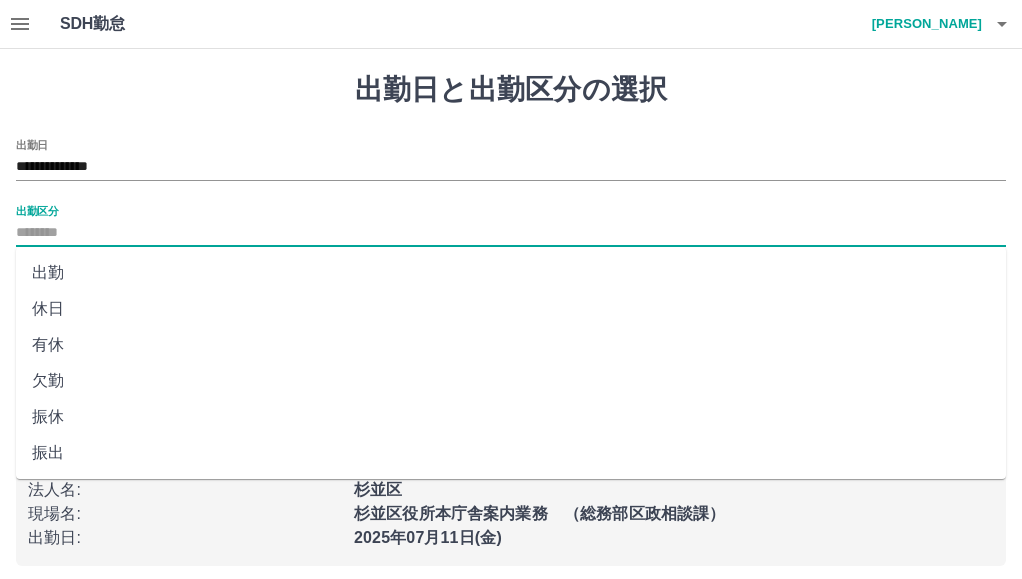 click on "出勤区分" at bounding box center [511, 233] 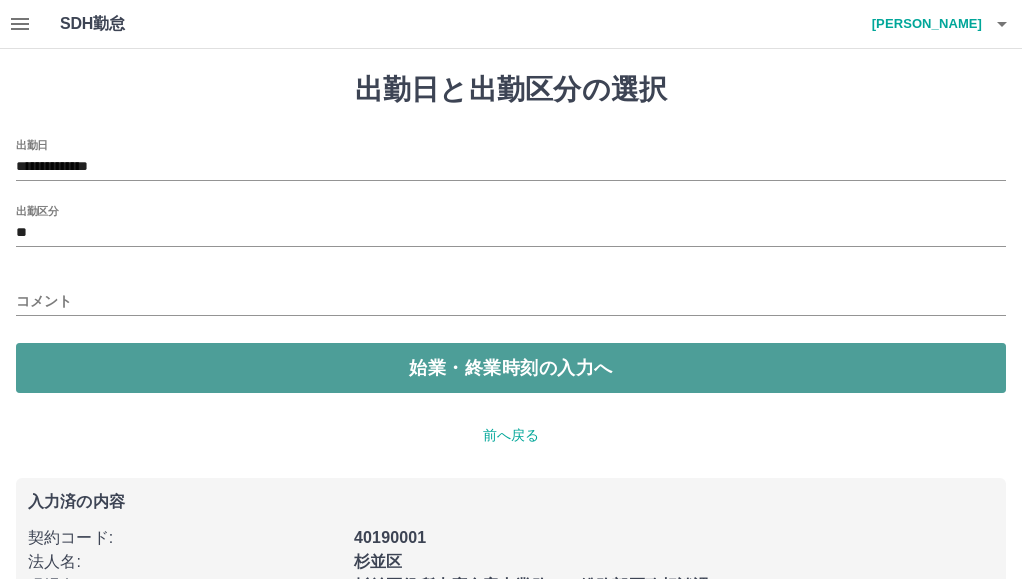 click on "始業・終業時刻の入力へ" at bounding box center (511, 368) 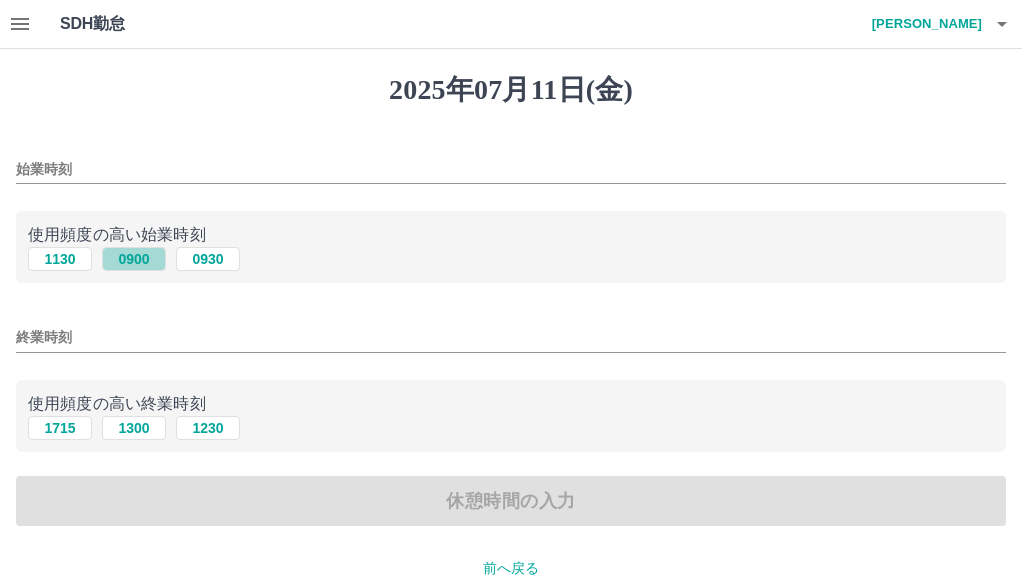 click on "0900" at bounding box center [134, 259] 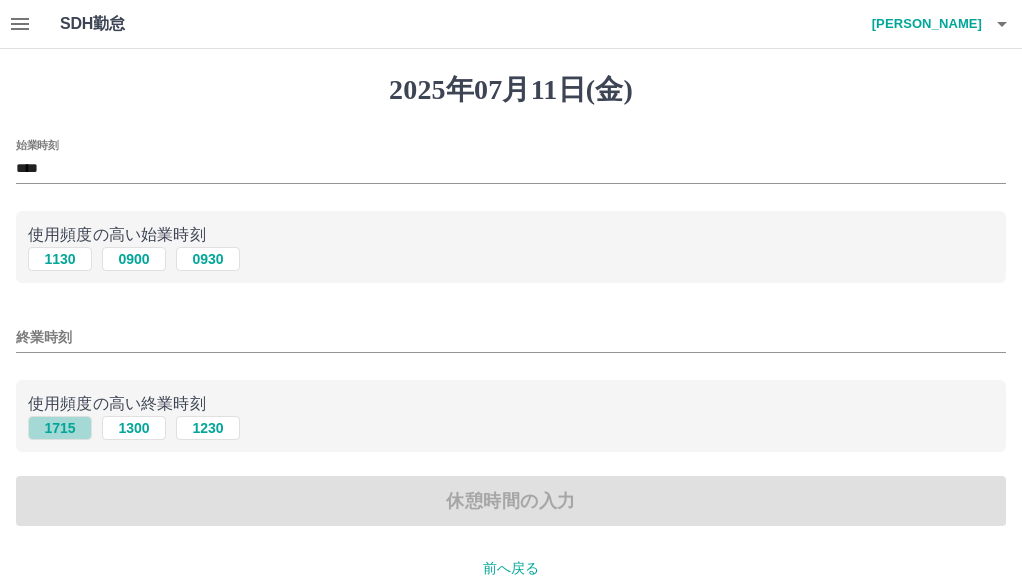 click on "1715" at bounding box center (60, 428) 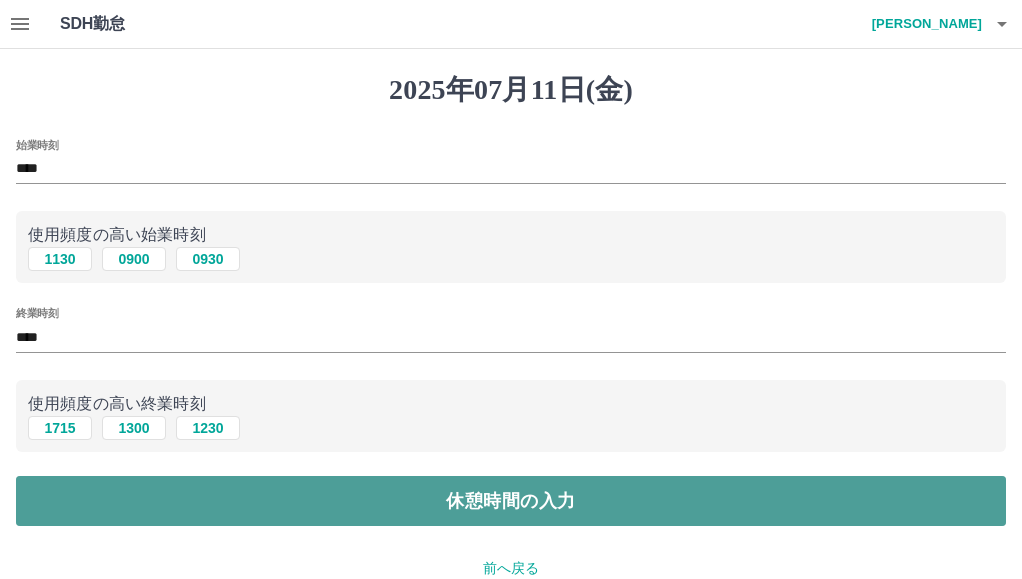 click on "休憩時間の入力" at bounding box center (511, 501) 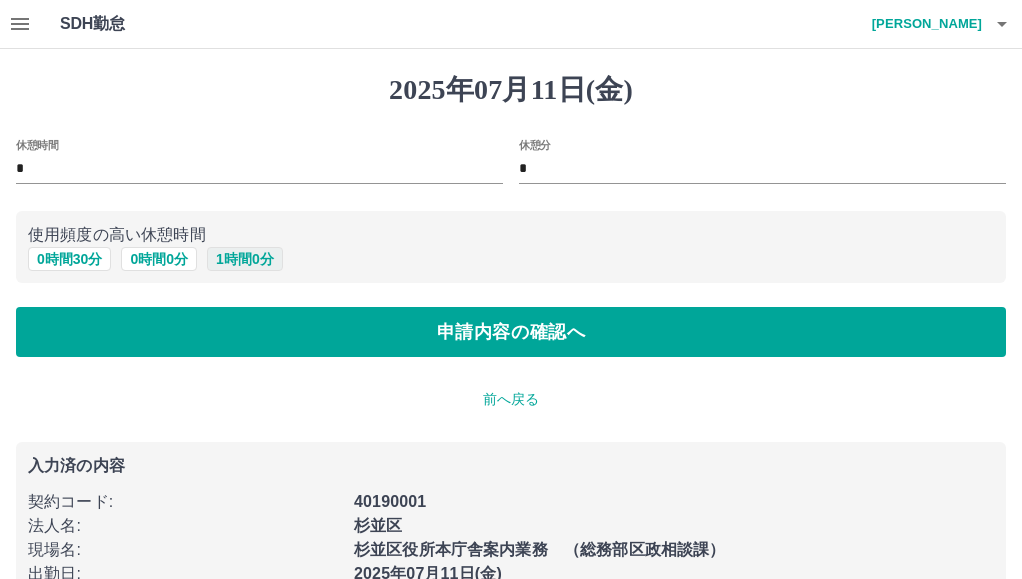 click on "1 時間 0 分" at bounding box center (245, 259) 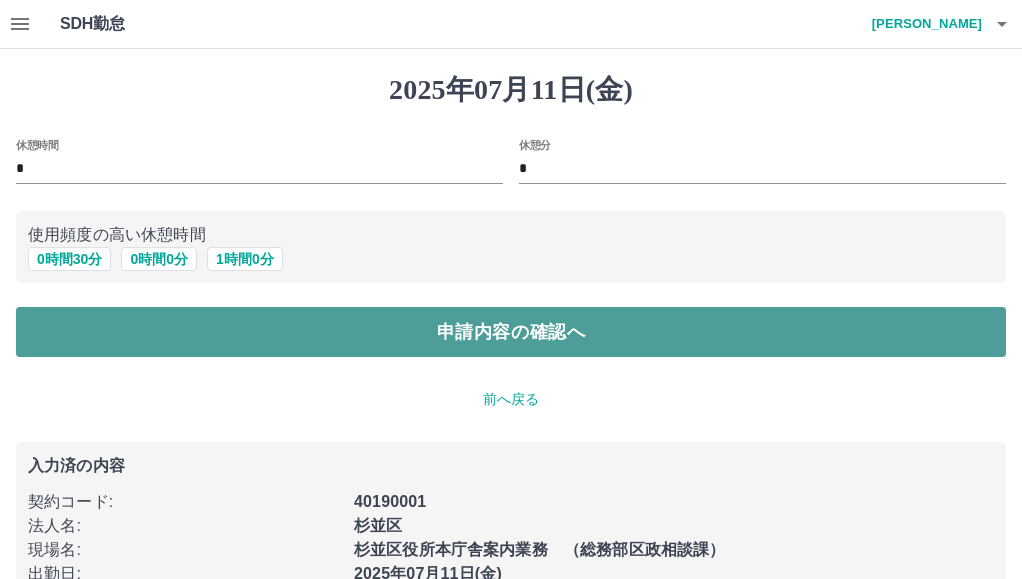 click on "申請内容の確認へ" at bounding box center (511, 332) 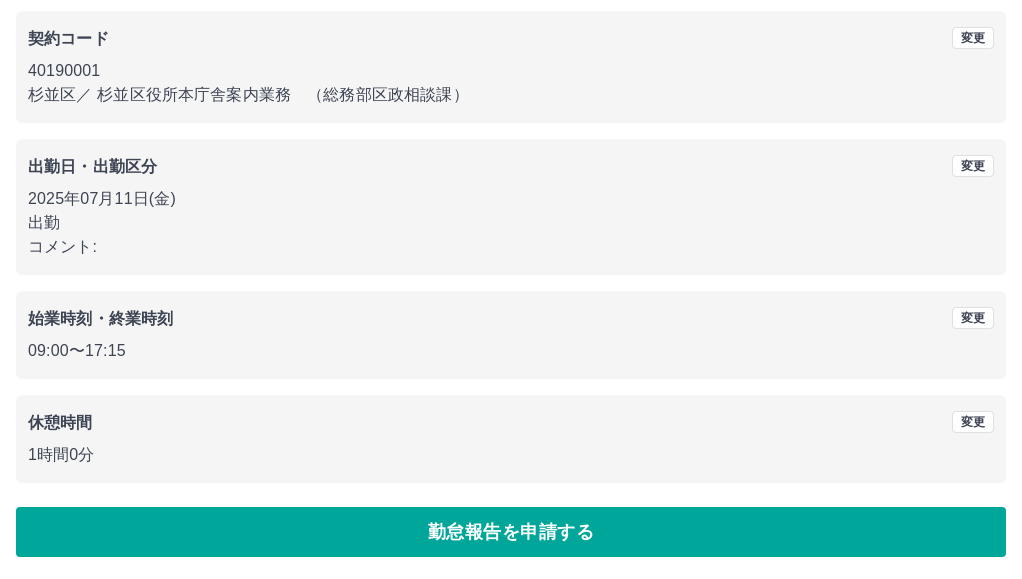 scroll, scrollTop: 170, scrollLeft: 0, axis: vertical 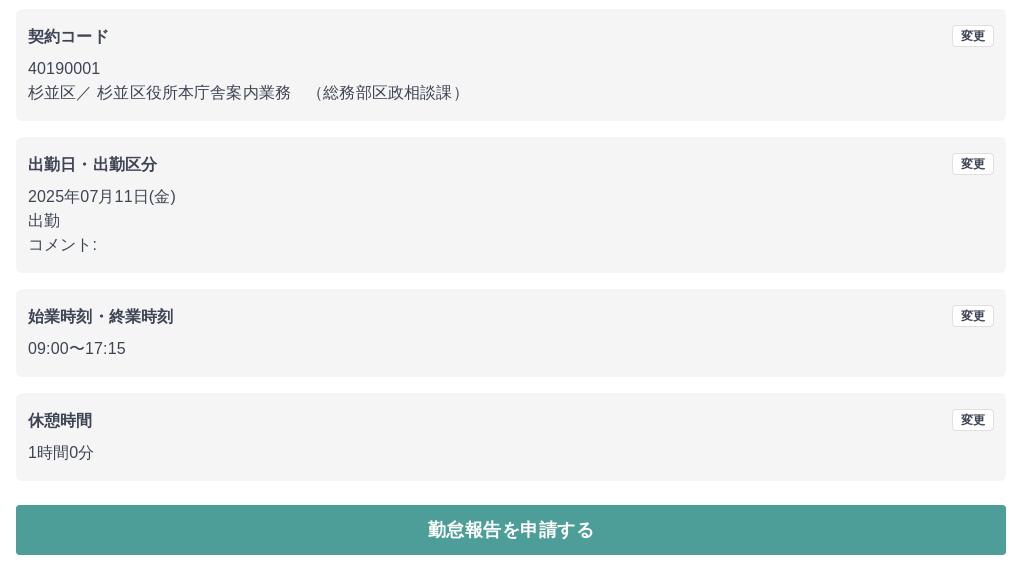 click on "勤怠報告を申請する" at bounding box center [511, 530] 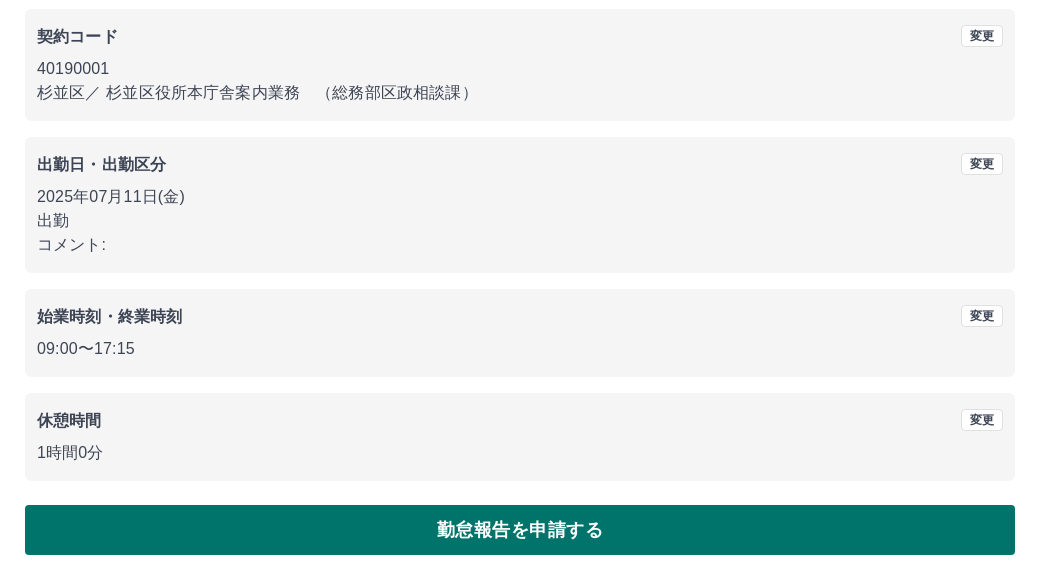 scroll, scrollTop: 0, scrollLeft: 0, axis: both 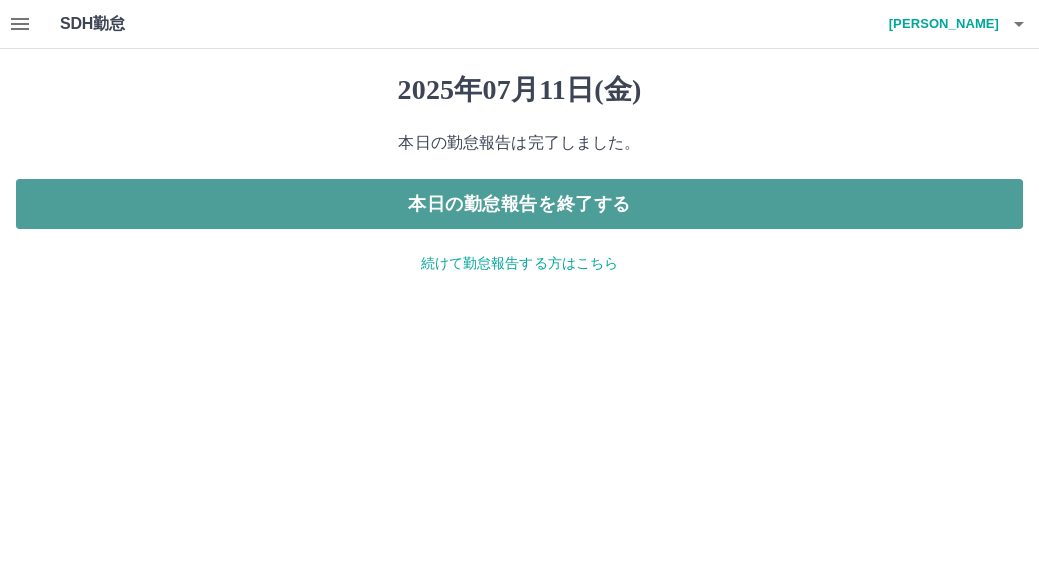 click on "本日の勤怠報告を終了する" at bounding box center (519, 204) 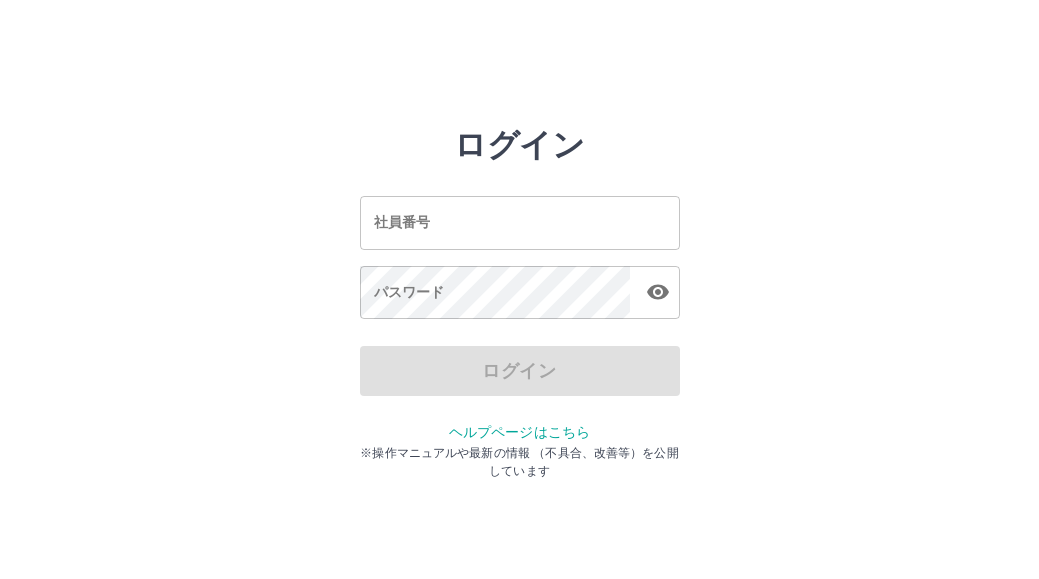 scroll, scrollTop: 0, scrollLeft: 0, axis: both 